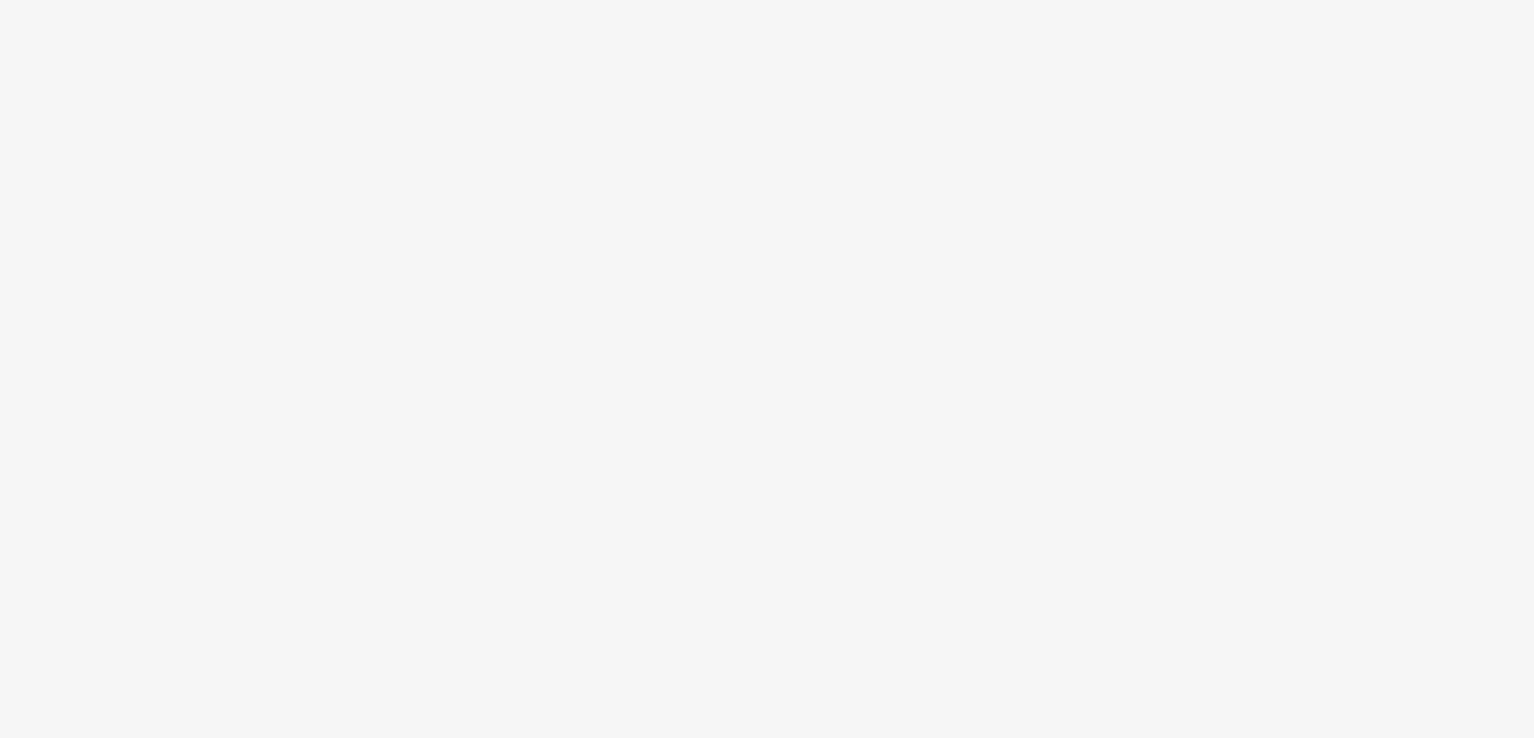 scroll, scrollTop: 0, scrollLeft: 0, axis: both 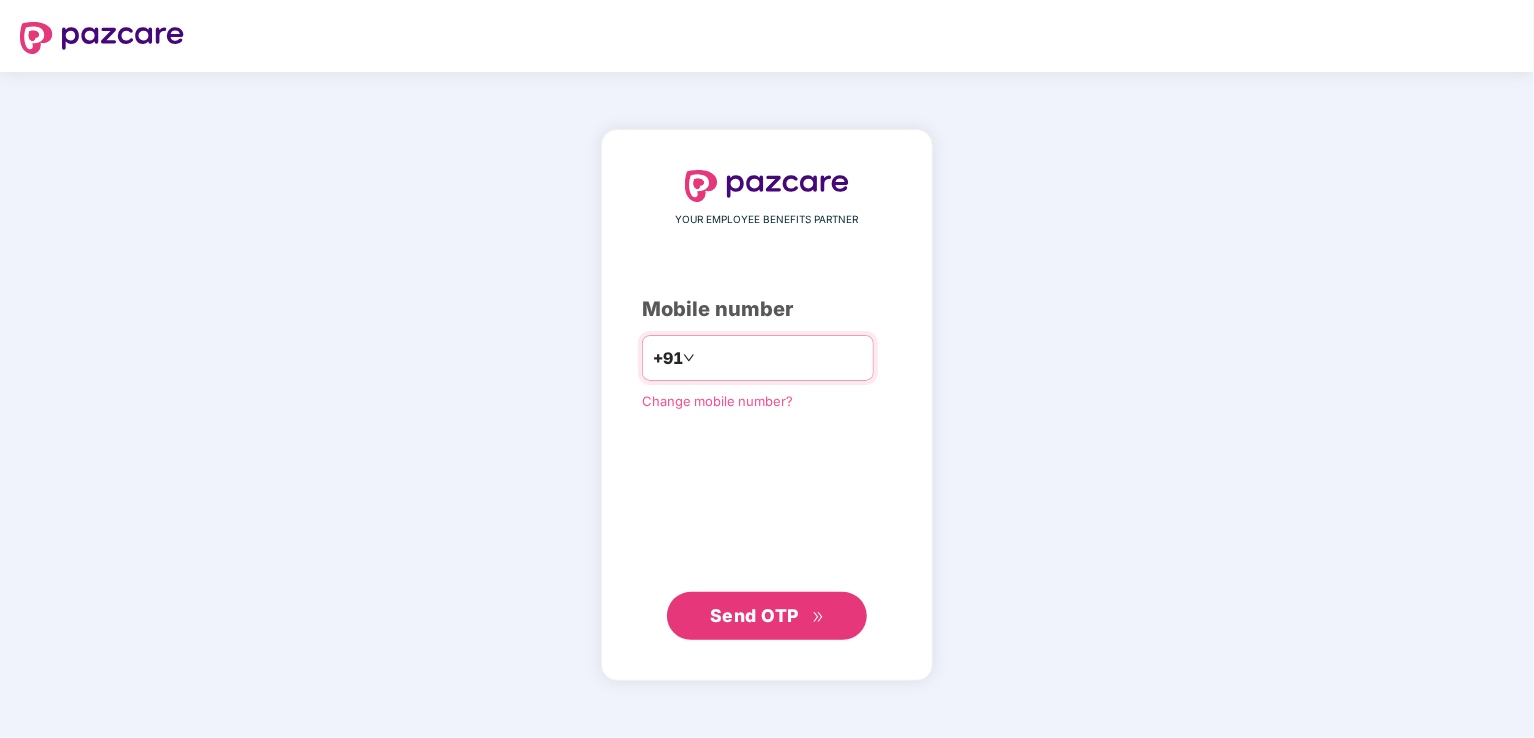 click at bounding box center [781, 358] 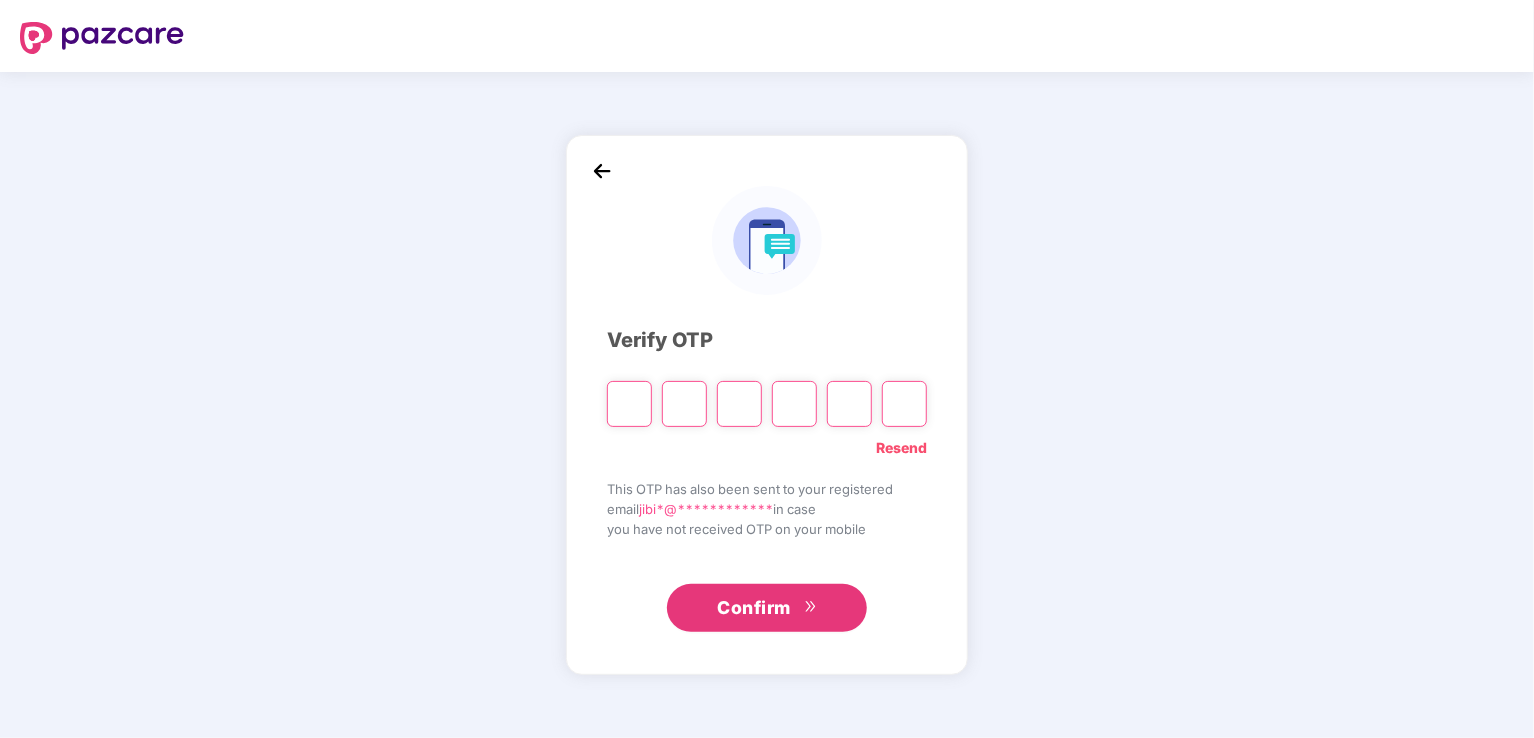 type on "*" 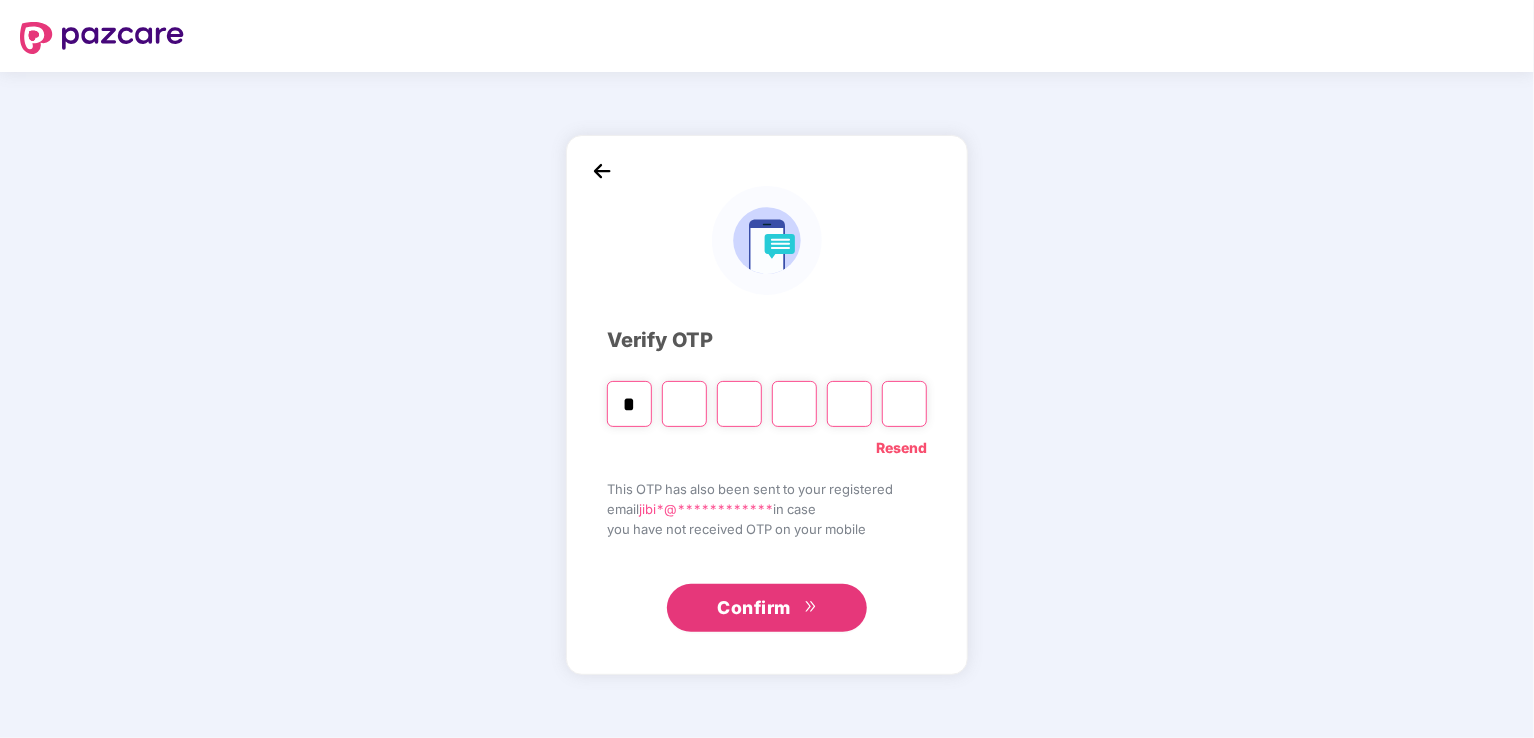 type on "*" 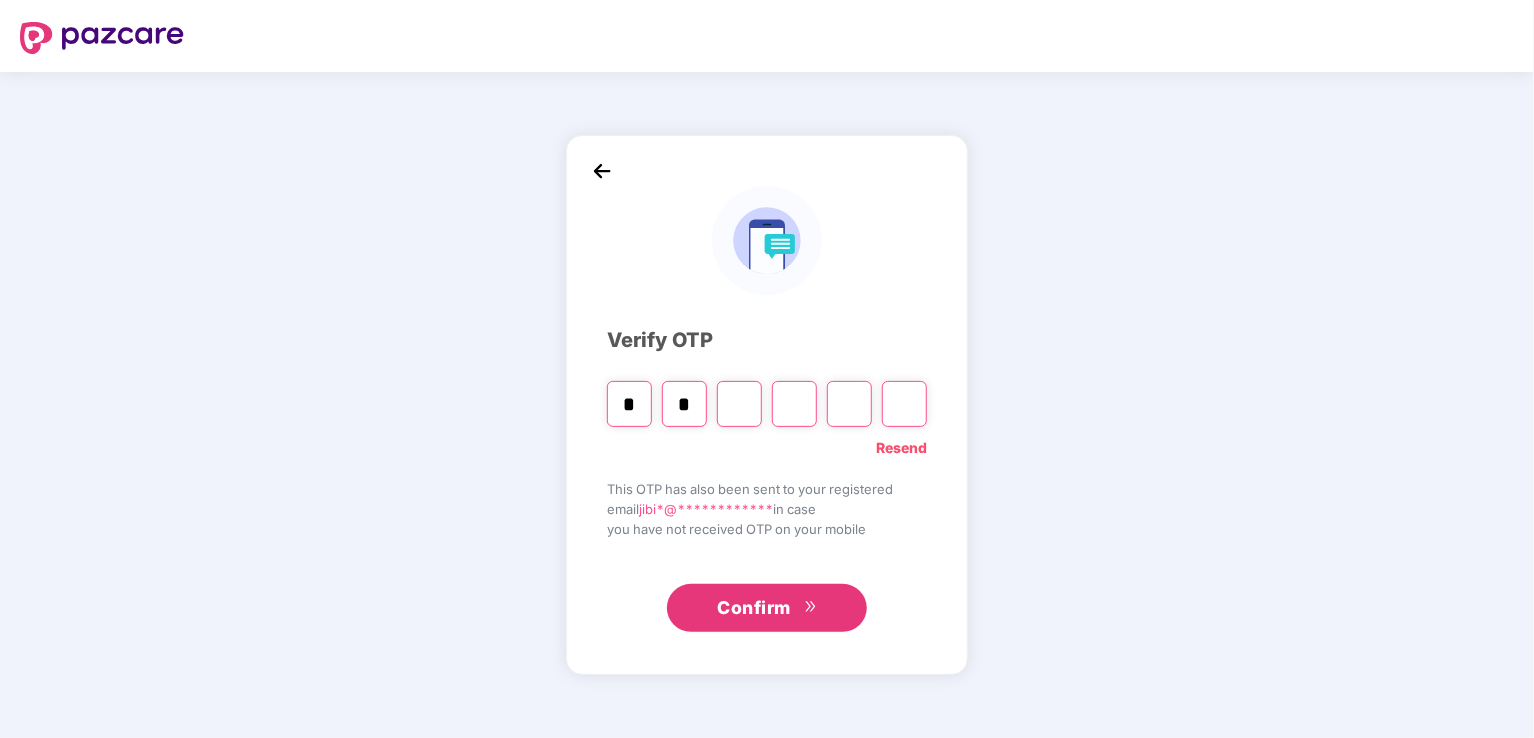 type on "*" 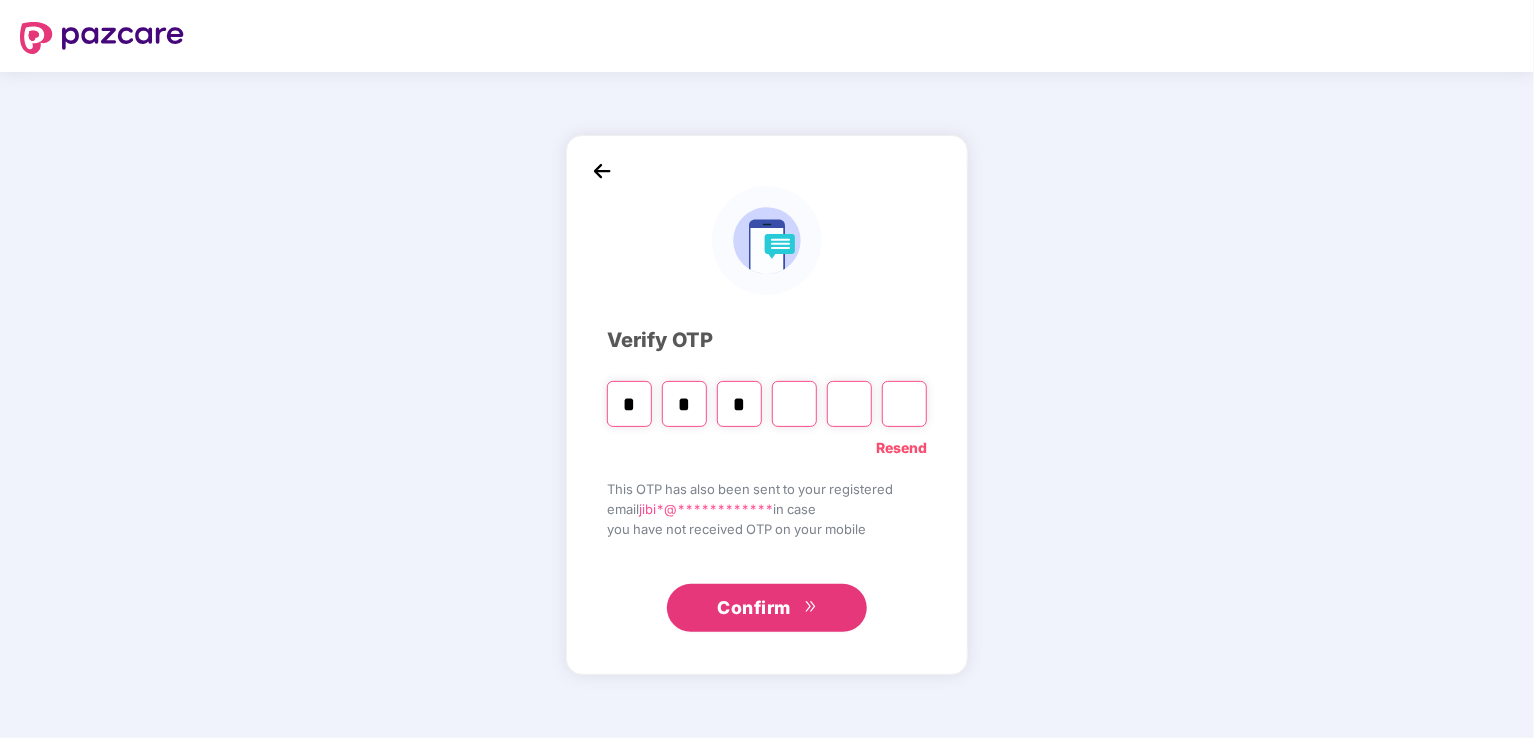 type on "*" 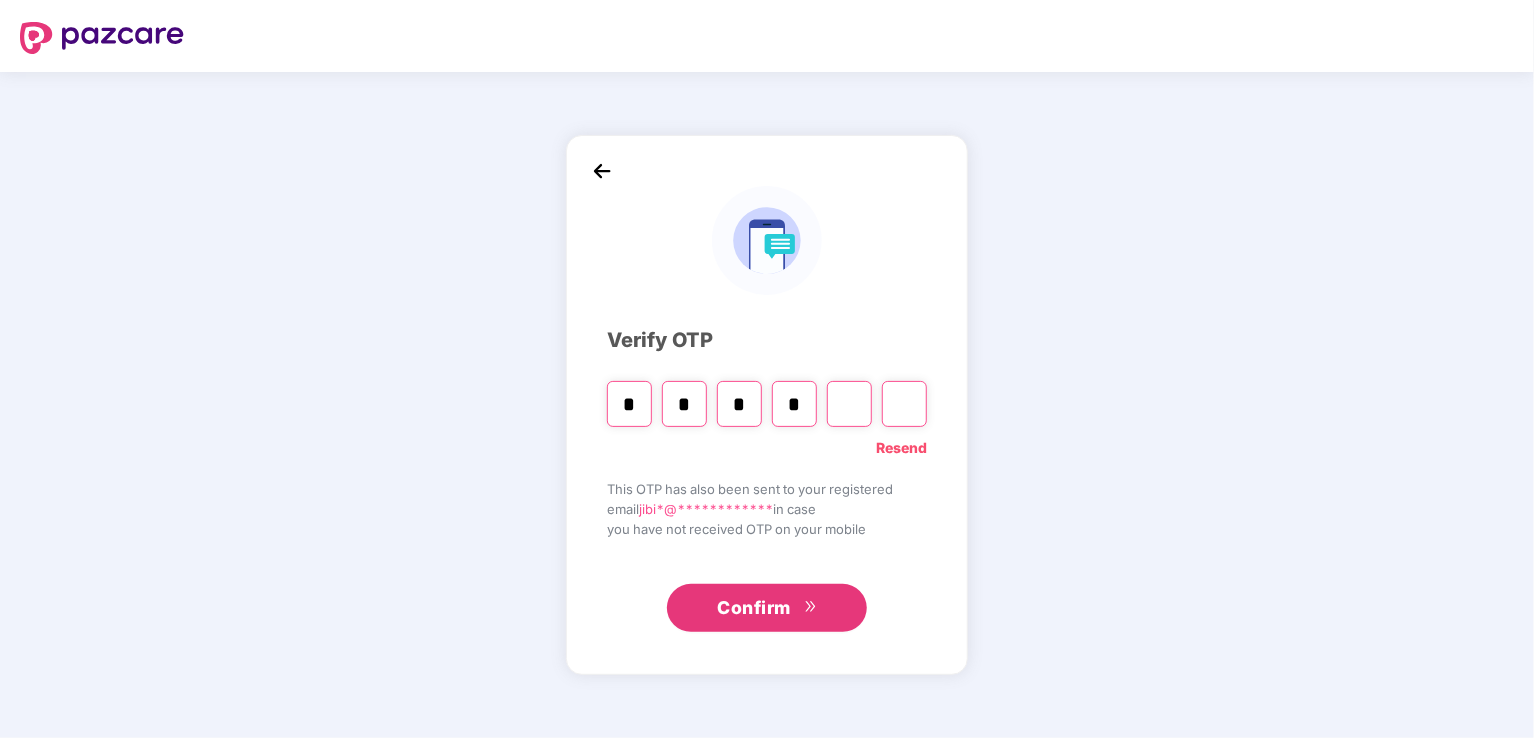 type on "*" 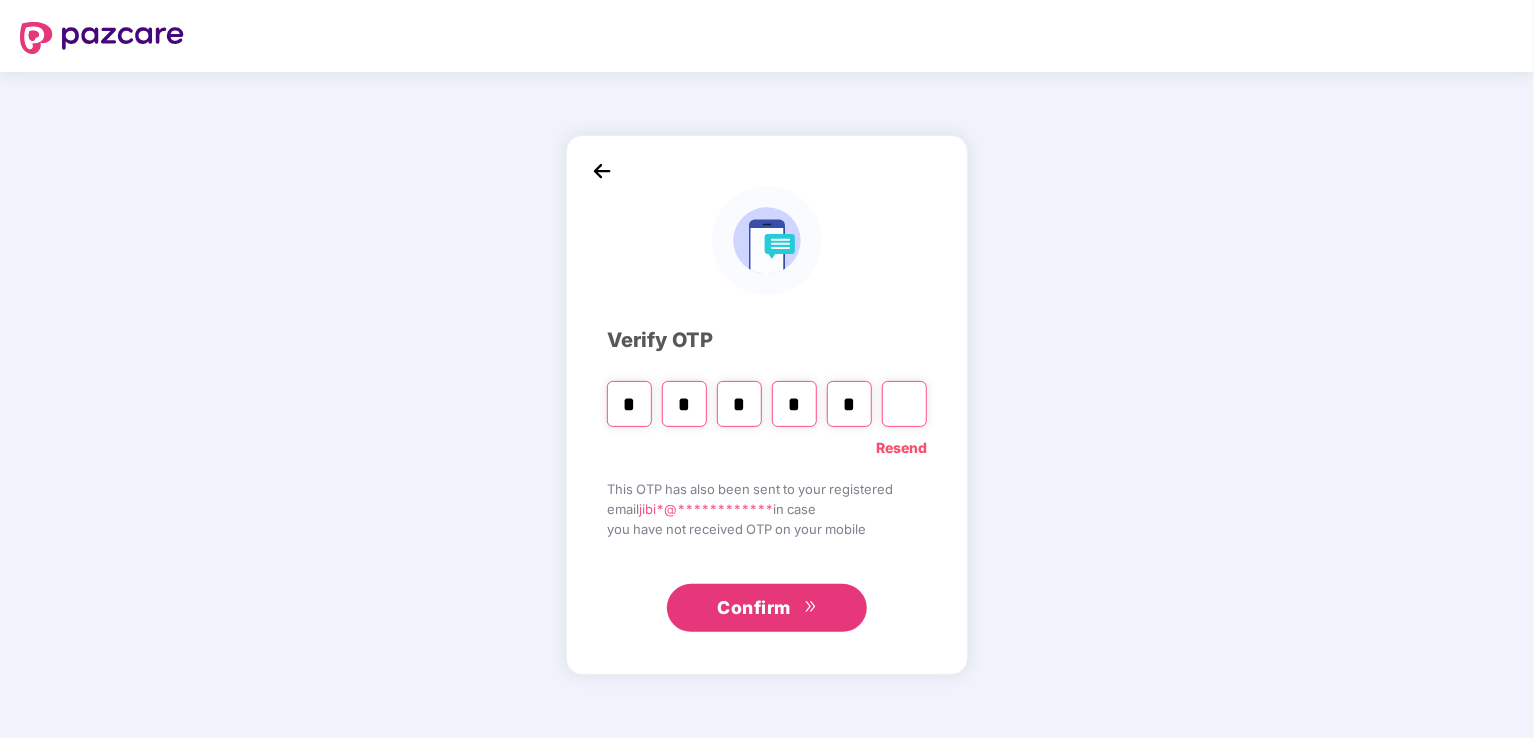 type on "*" 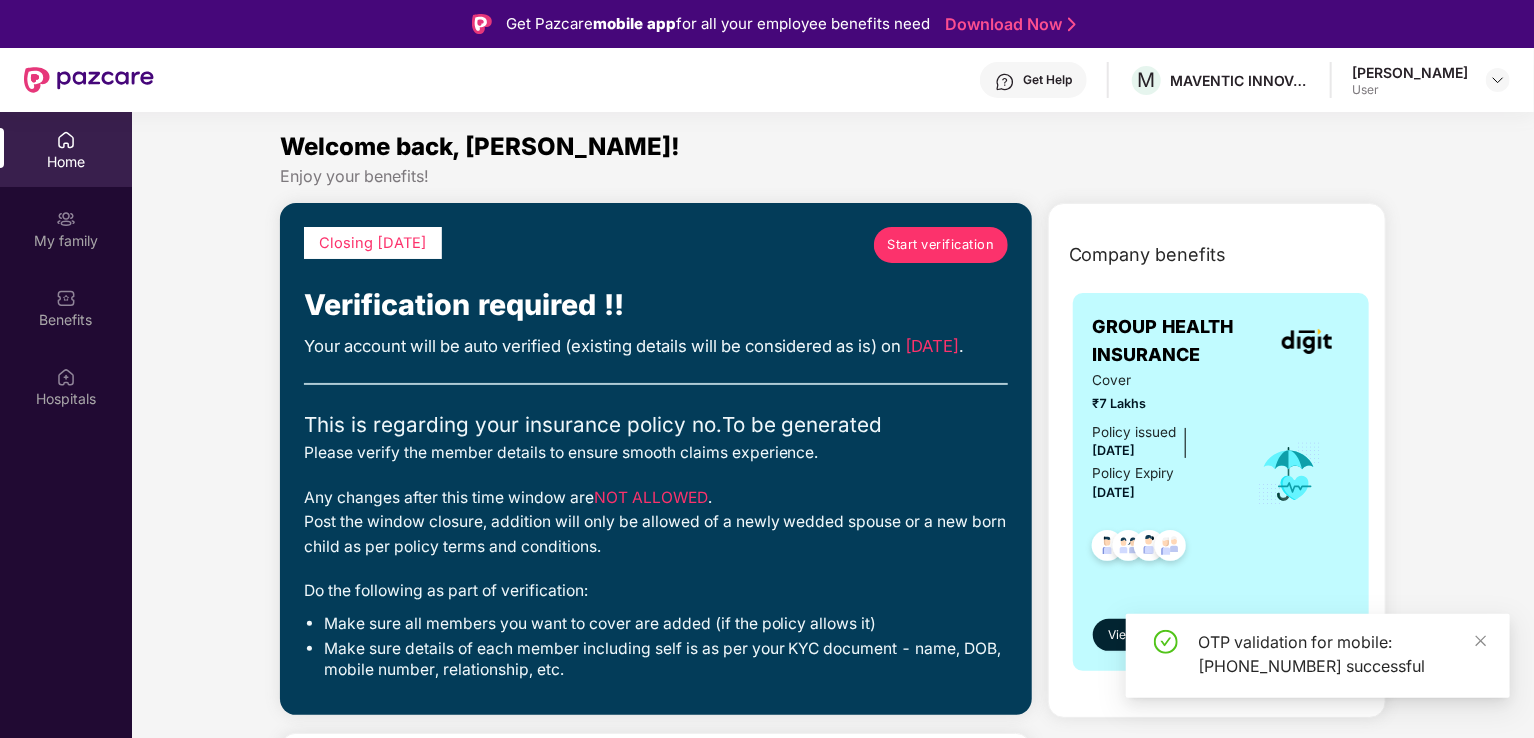 click on "Start verification" at bounding box center (940, 245) 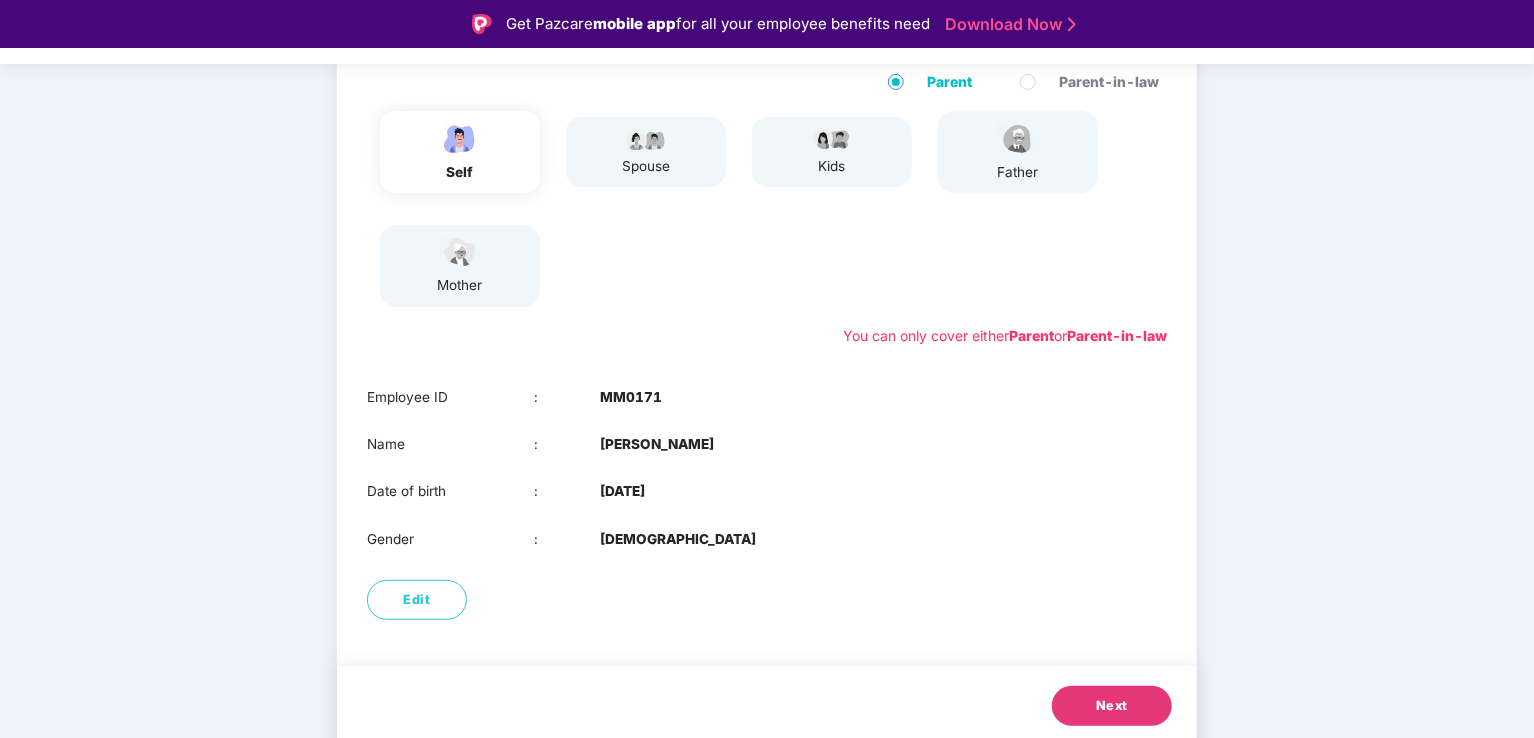 scroll, scrollTop: 226, scrollLeft: 0, axis: vertical 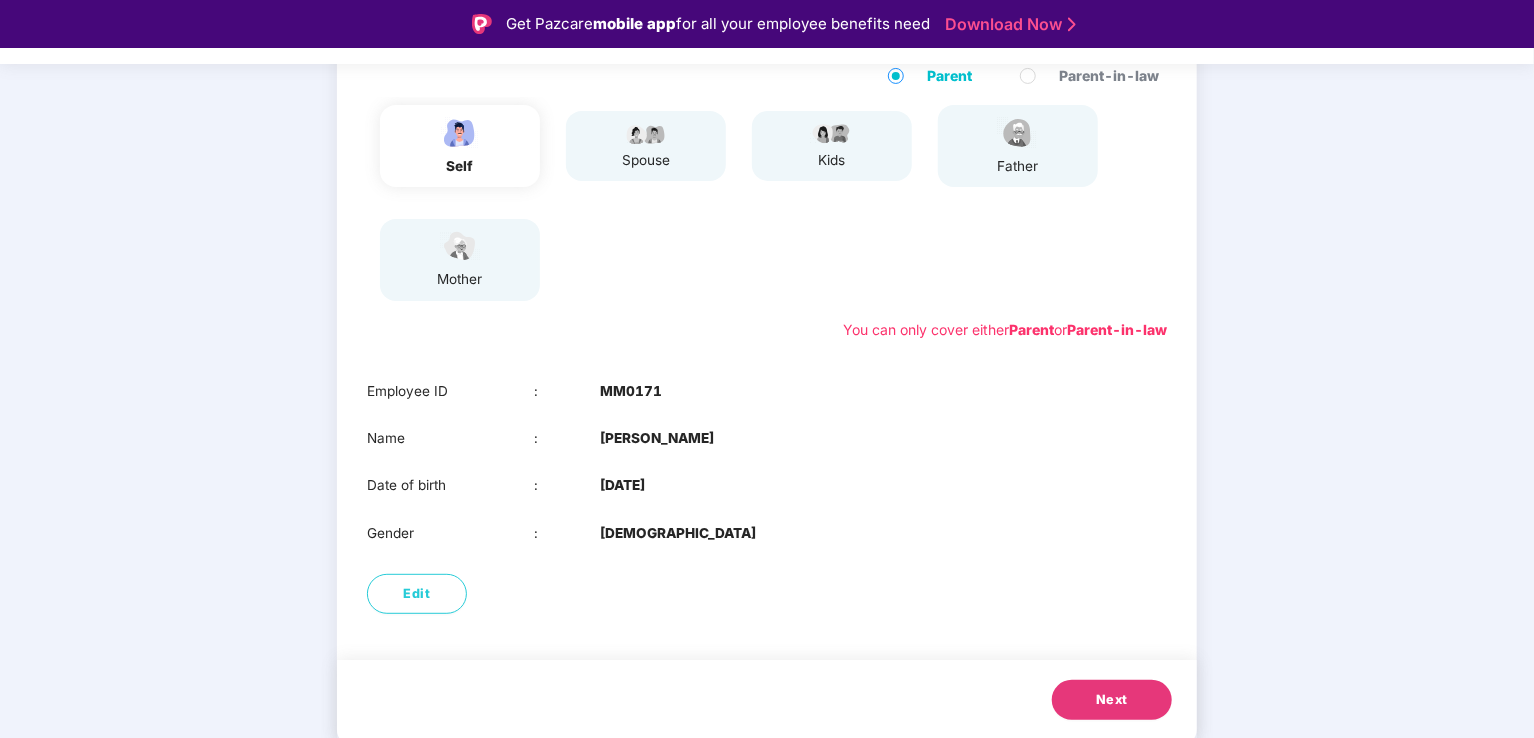 click on "Next" at bounding box center [1112, 700] 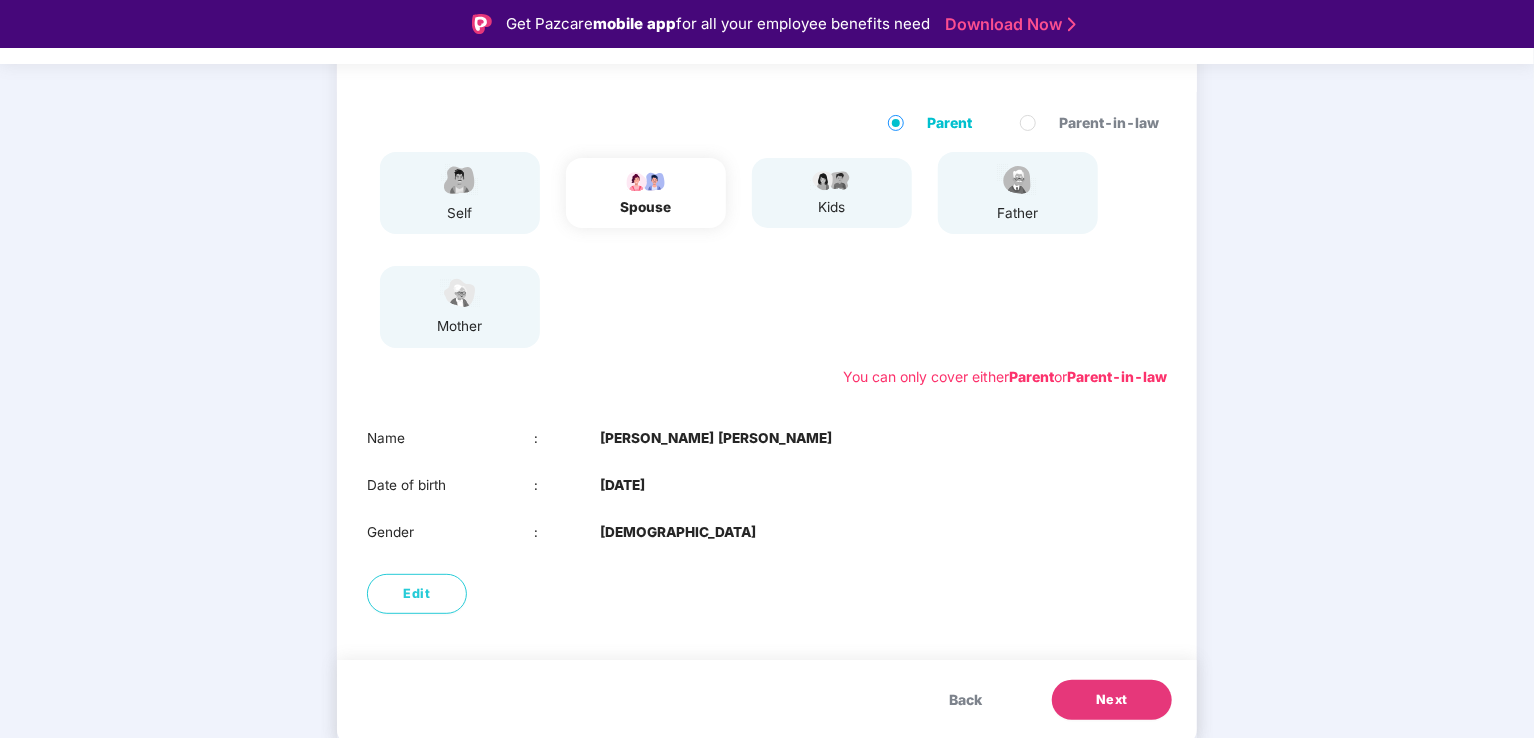 scroll, scrollTop: 48, scrollLeft: 0, axis: vertical 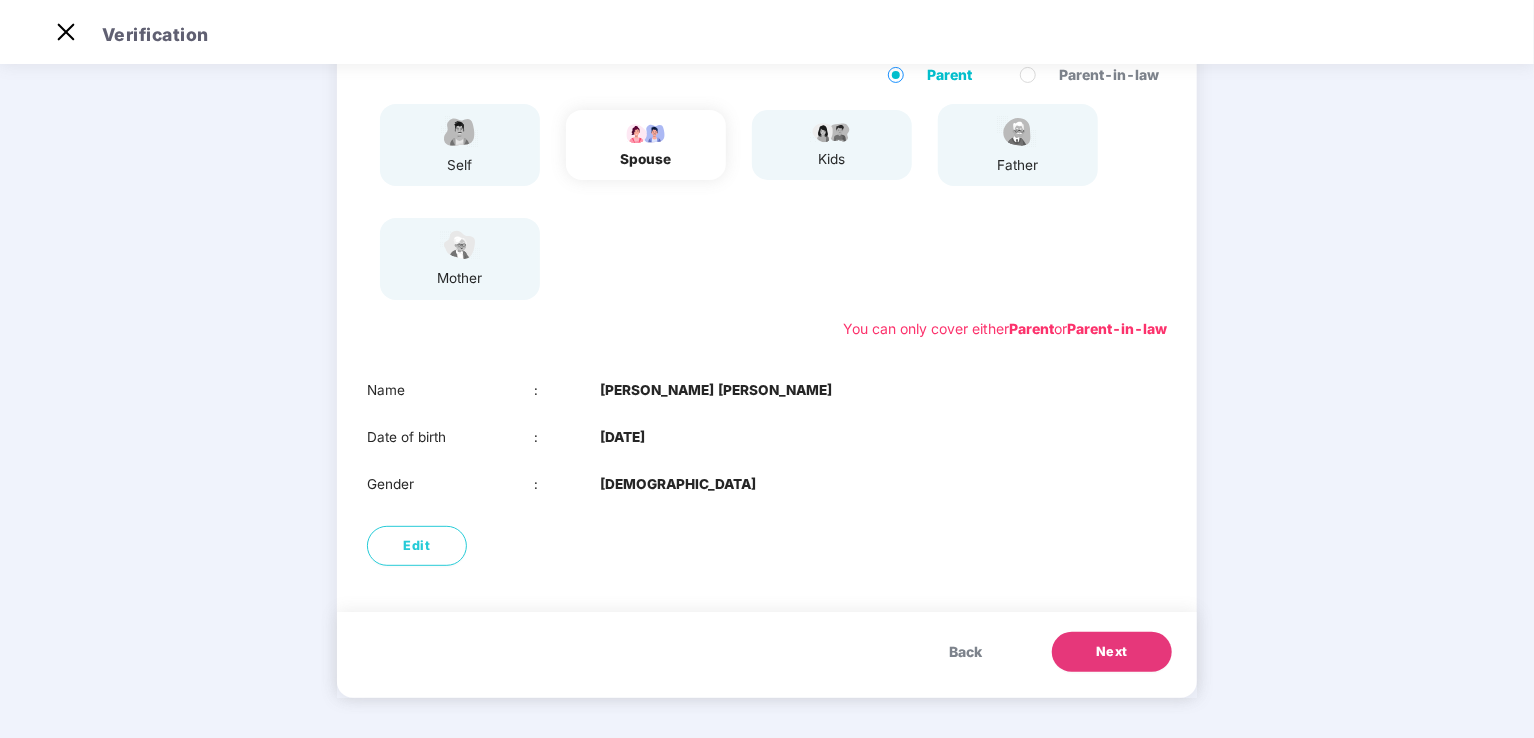click on "Next" at bounding box center (1112, 652) 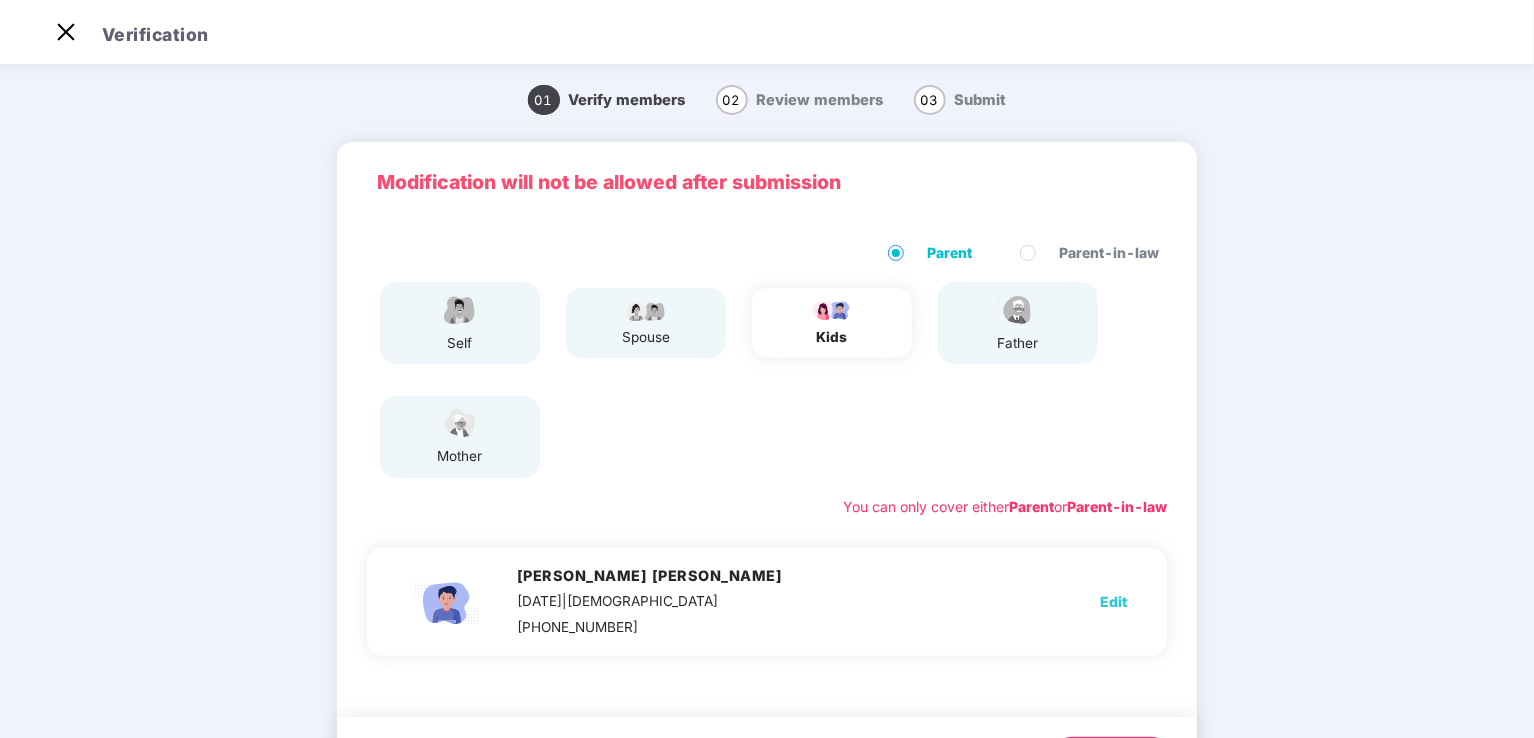 scroll, scrollTop: 0, scrollLeft: 0, axis: both 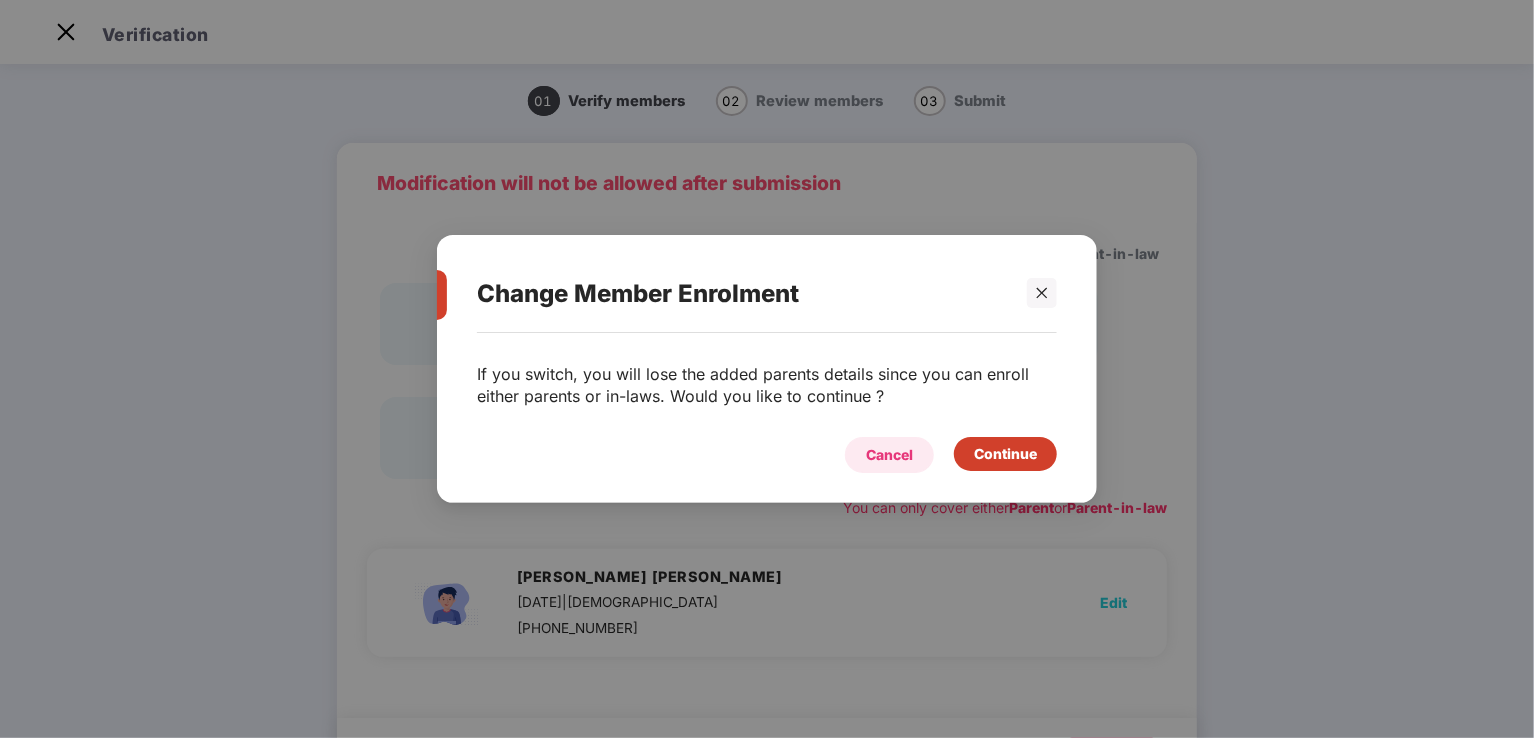 click on "Cancel" at bounding box center (889, 455) 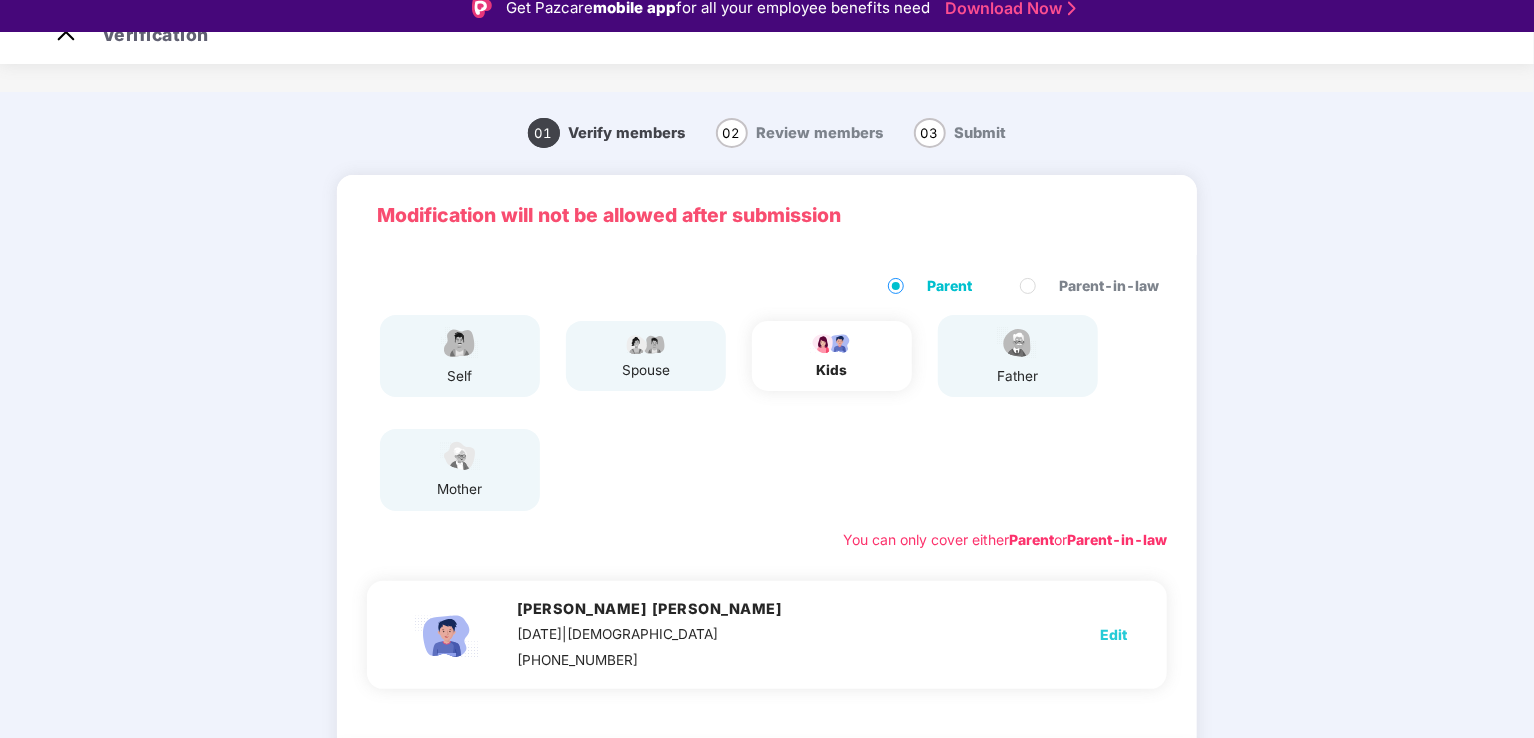 scroll, scrollTop: 0, scrollLeft: 0, axis: both 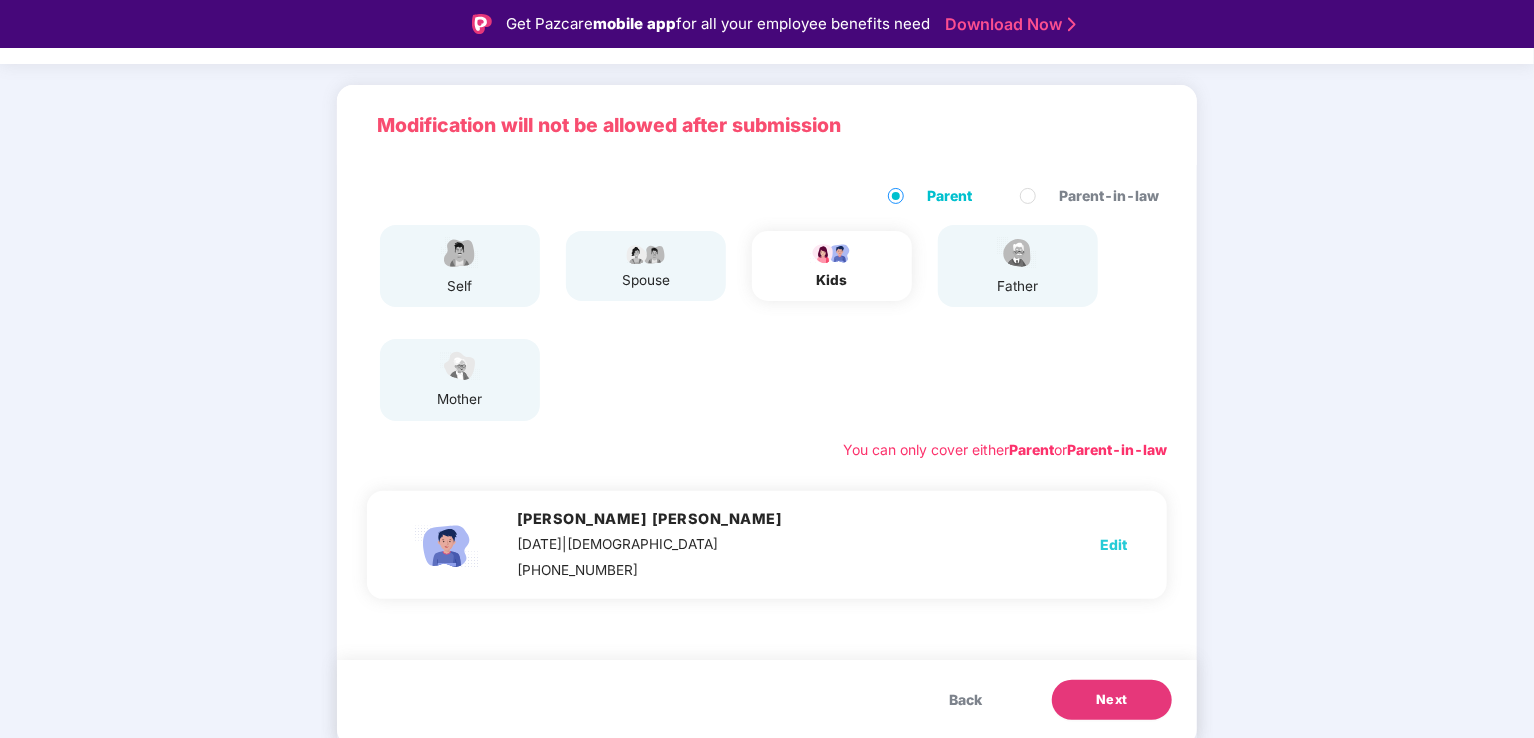 click on "Parent-in-law" at bounding box center (1093, 196) 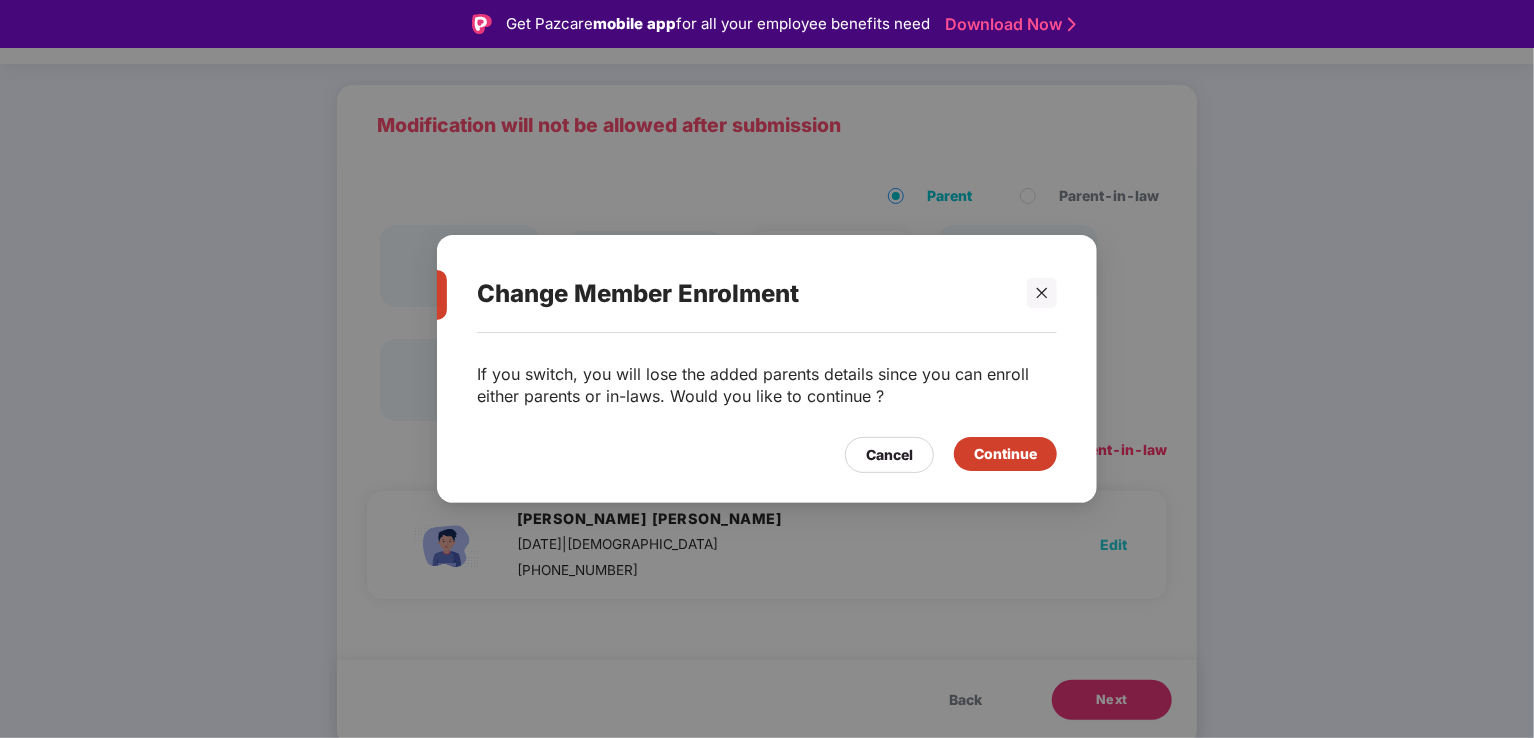 click on "Continue" at bounding box center [1005, 454] 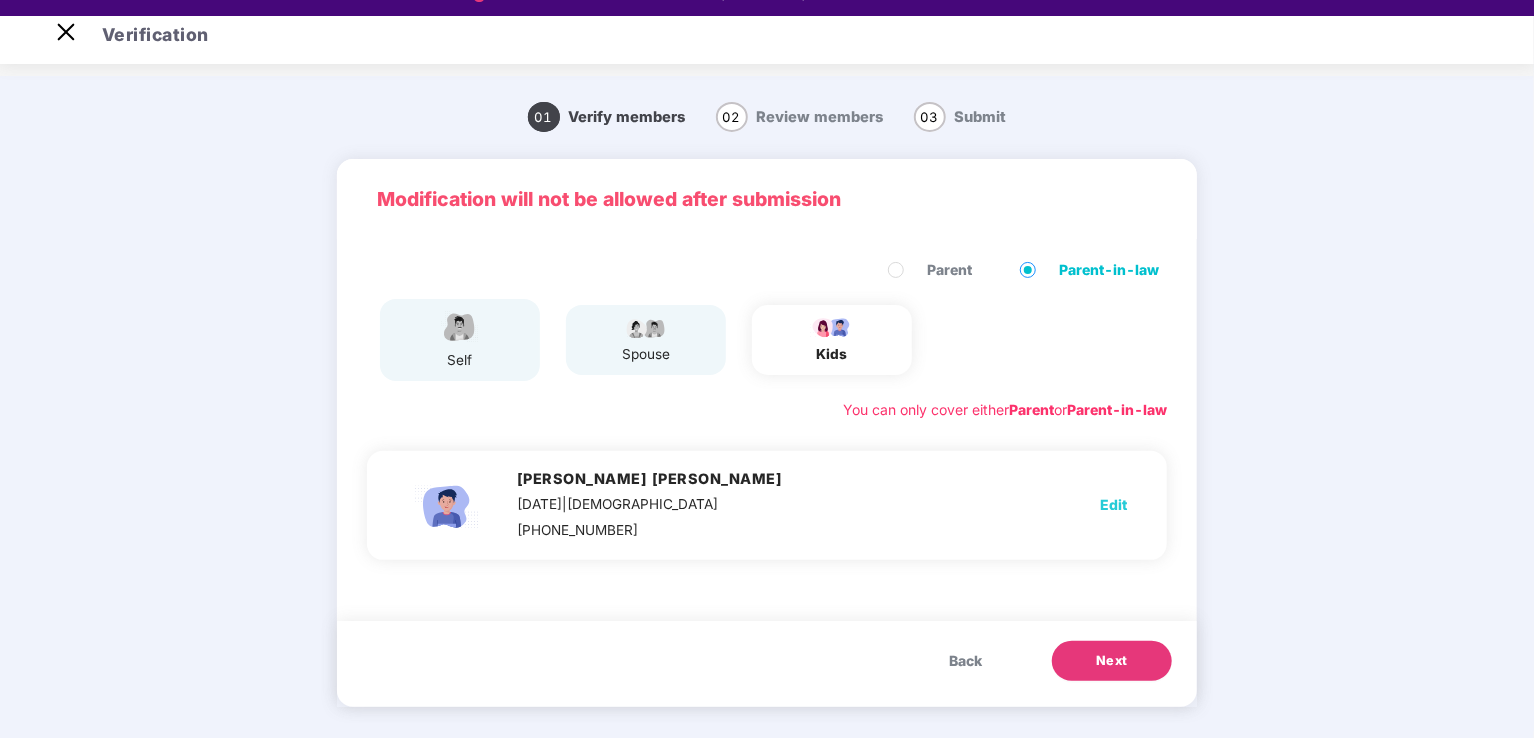 scroll, scrollTop: 48, scrollLeft: 0, axis: vertical 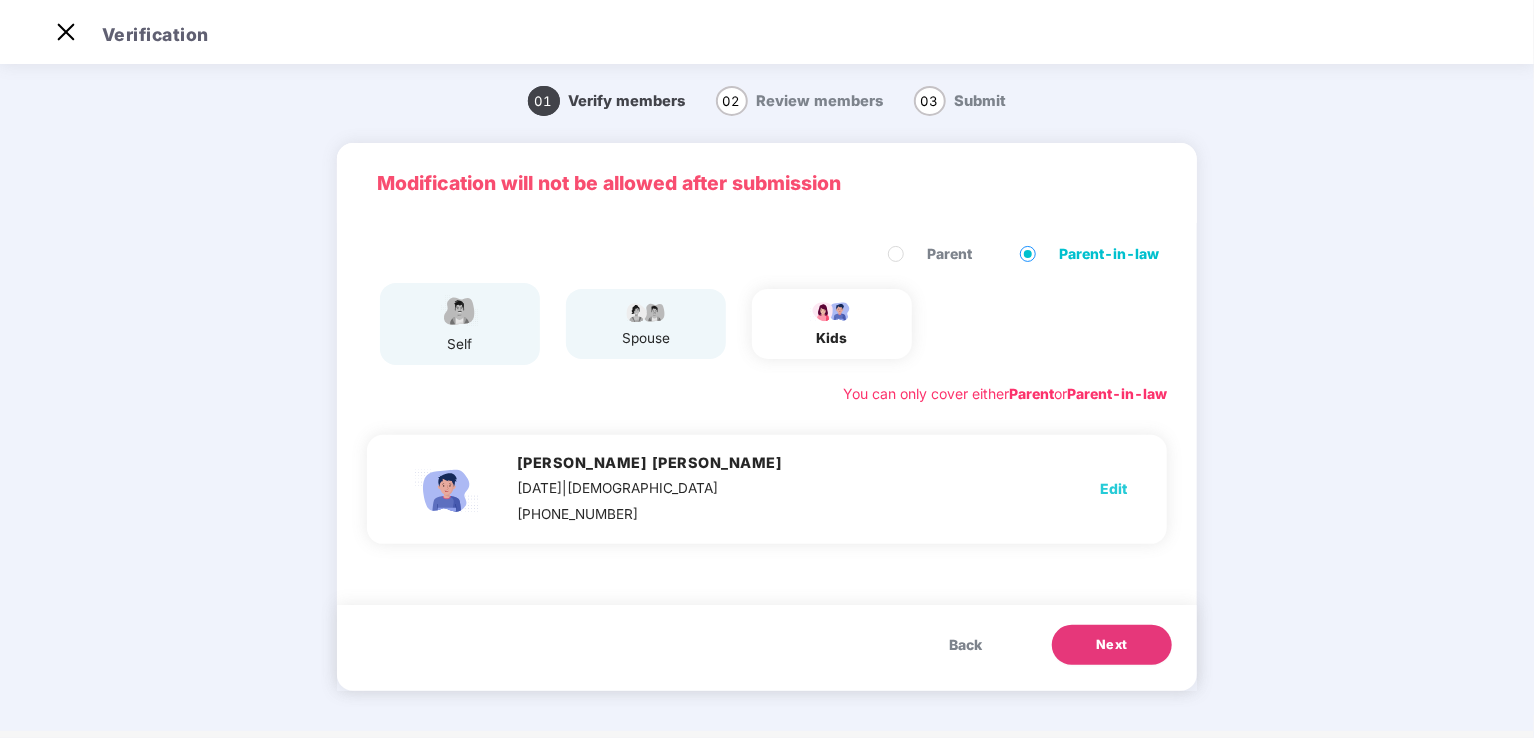 click on "Next" at bounding box center [1112, 645] 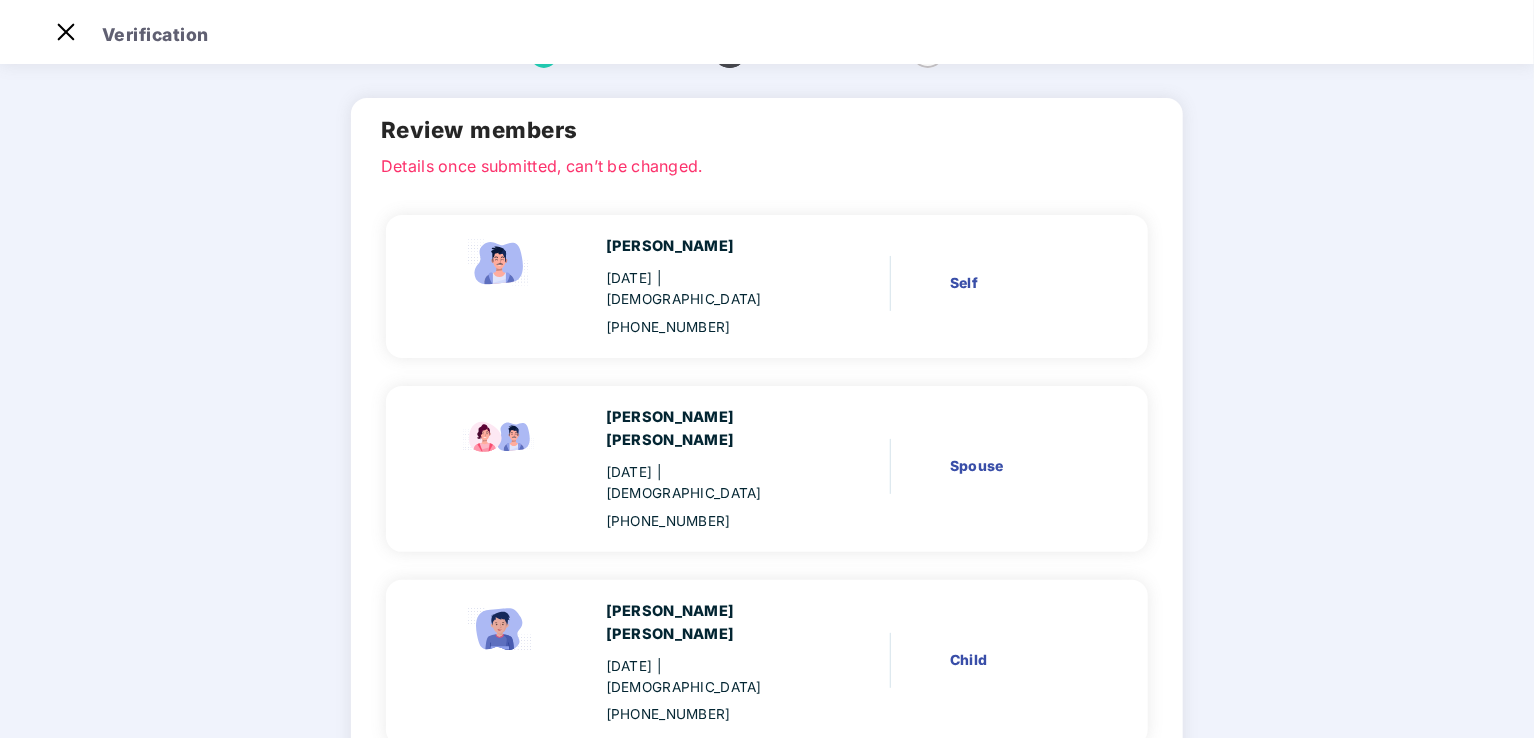 scroll, scrollTop: 117, scrollLeft: 0, axis: vertical 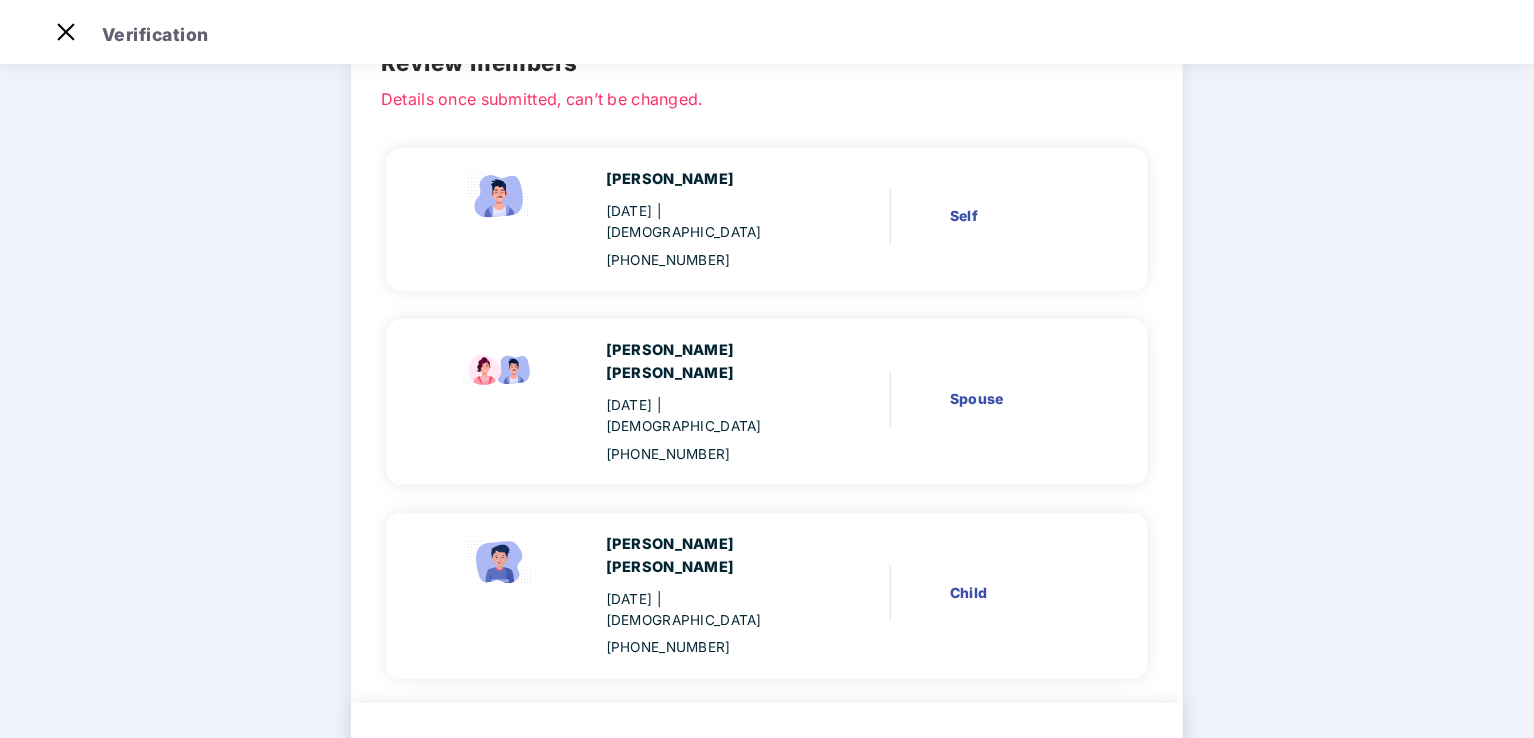 click on "Back" at bounding box center (928, 763) 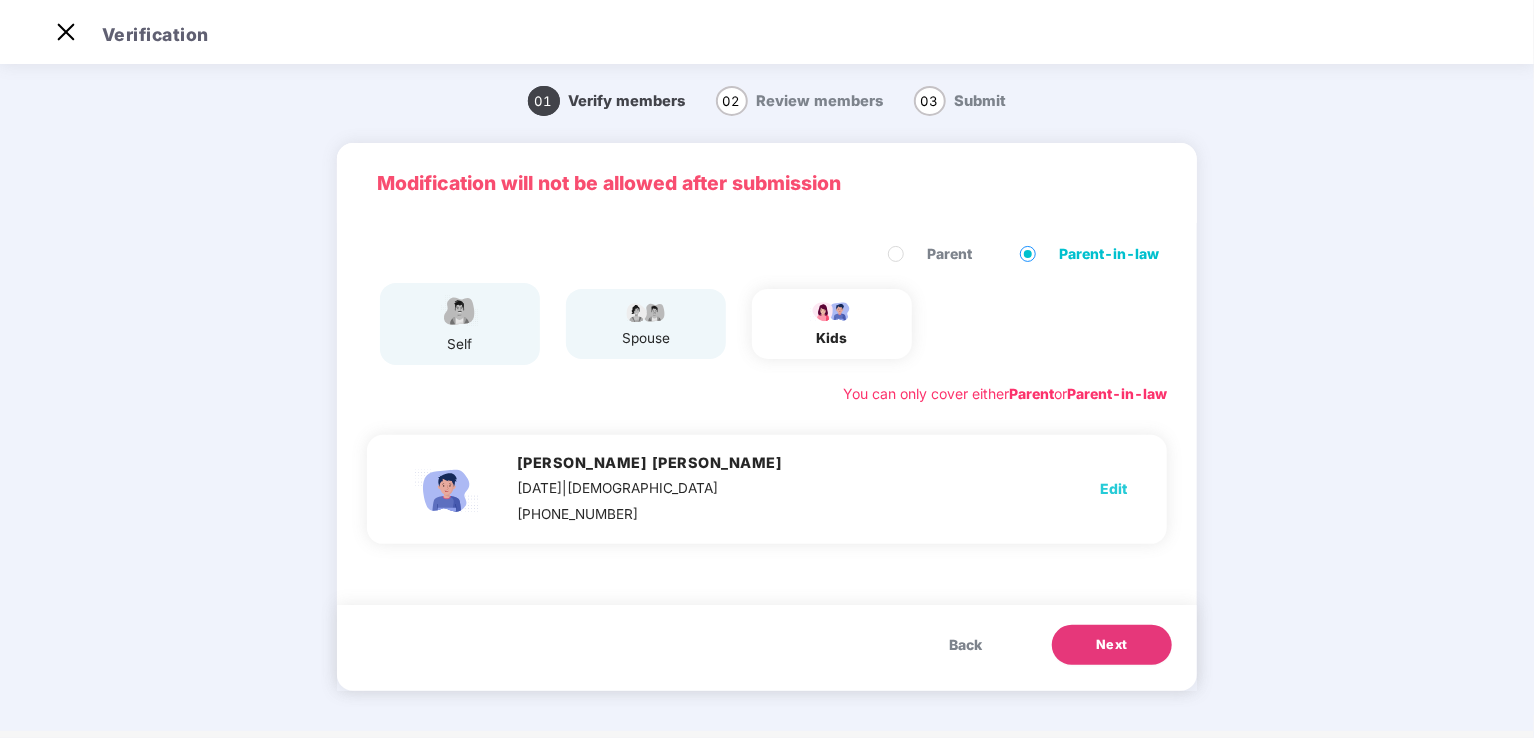 scroll, scrollTop: 0, scrollLeft: 0, axis: both 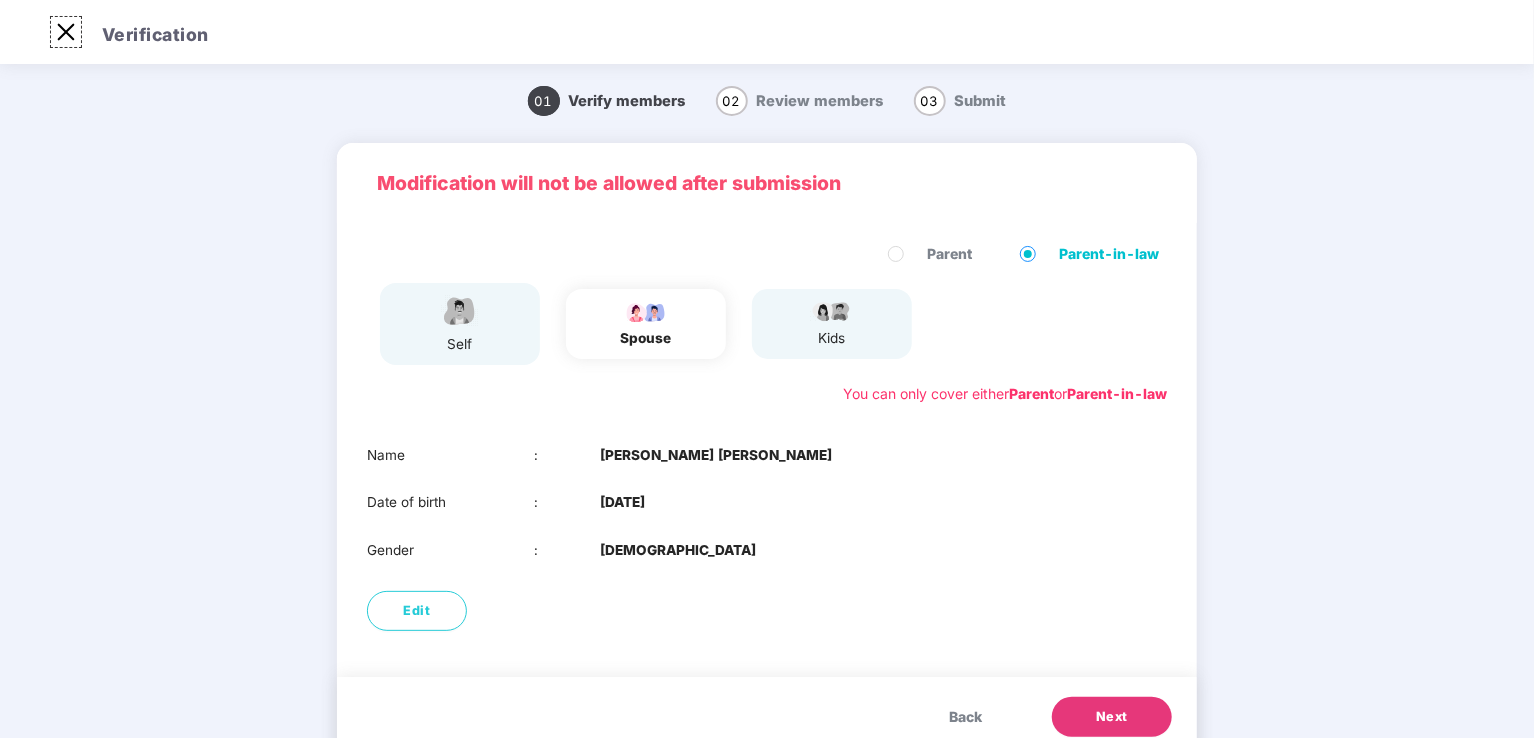 click at bounding box center [66, 32] 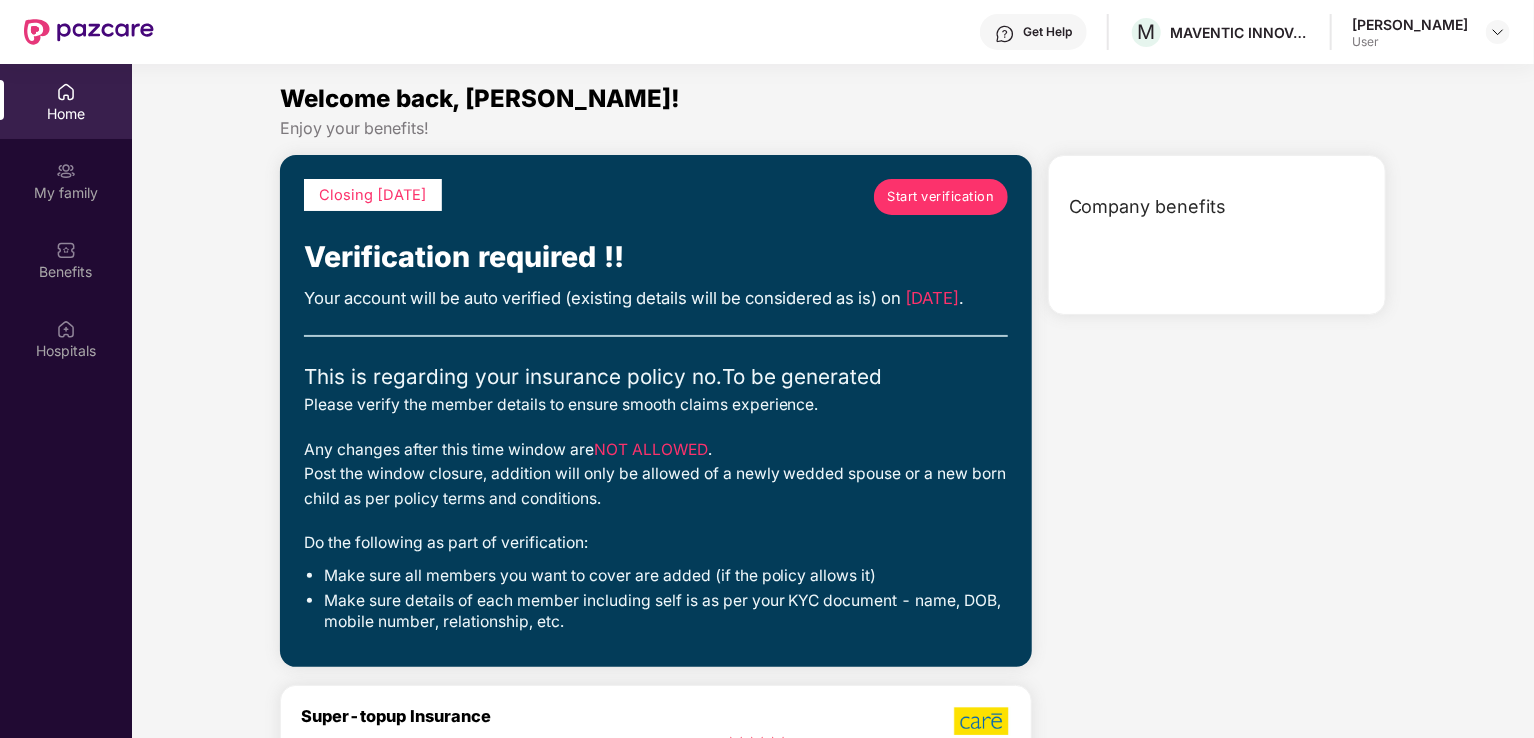 scroll, scrollTop: 112, scrollLeft: 0, axis: vertical 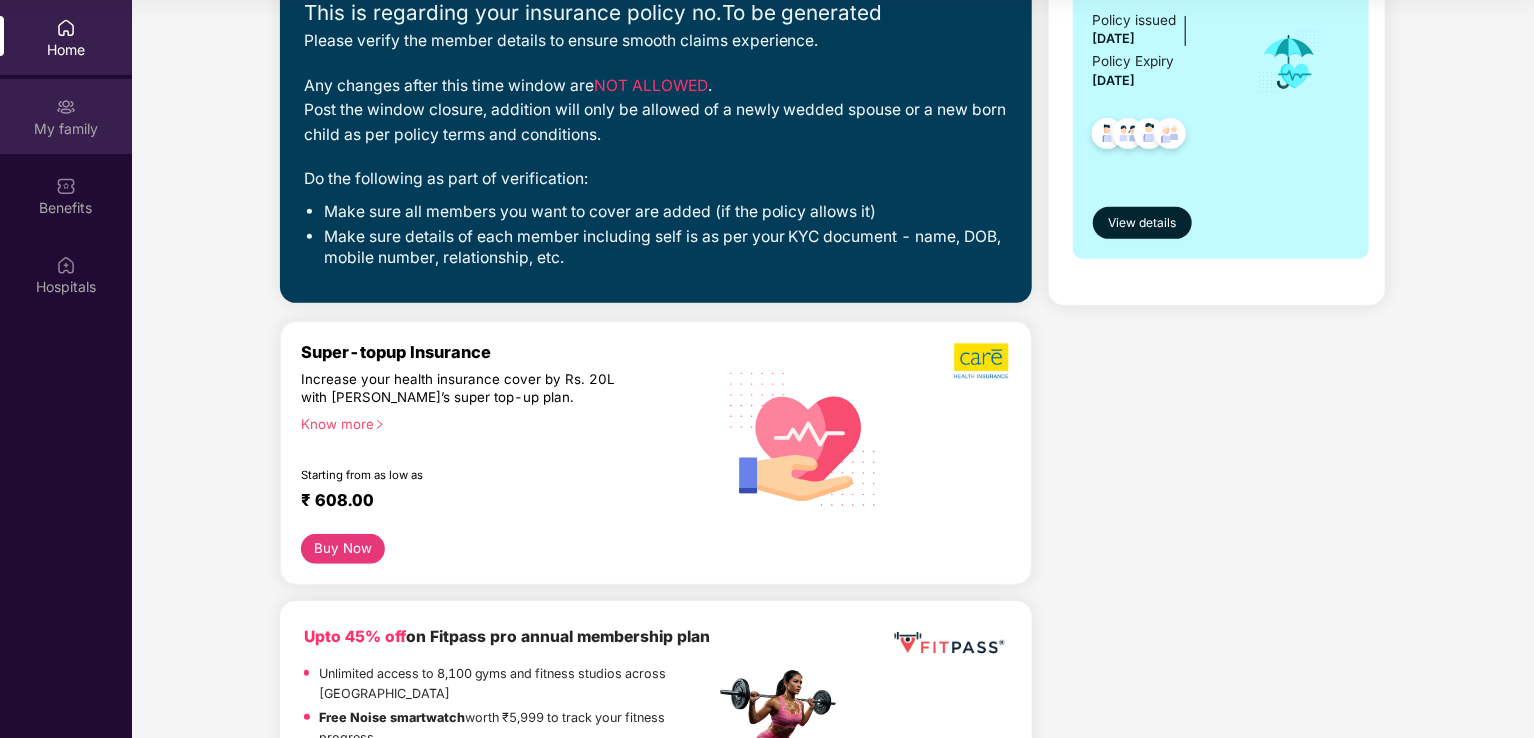 click on "My family" at bounding box center [66, 129] 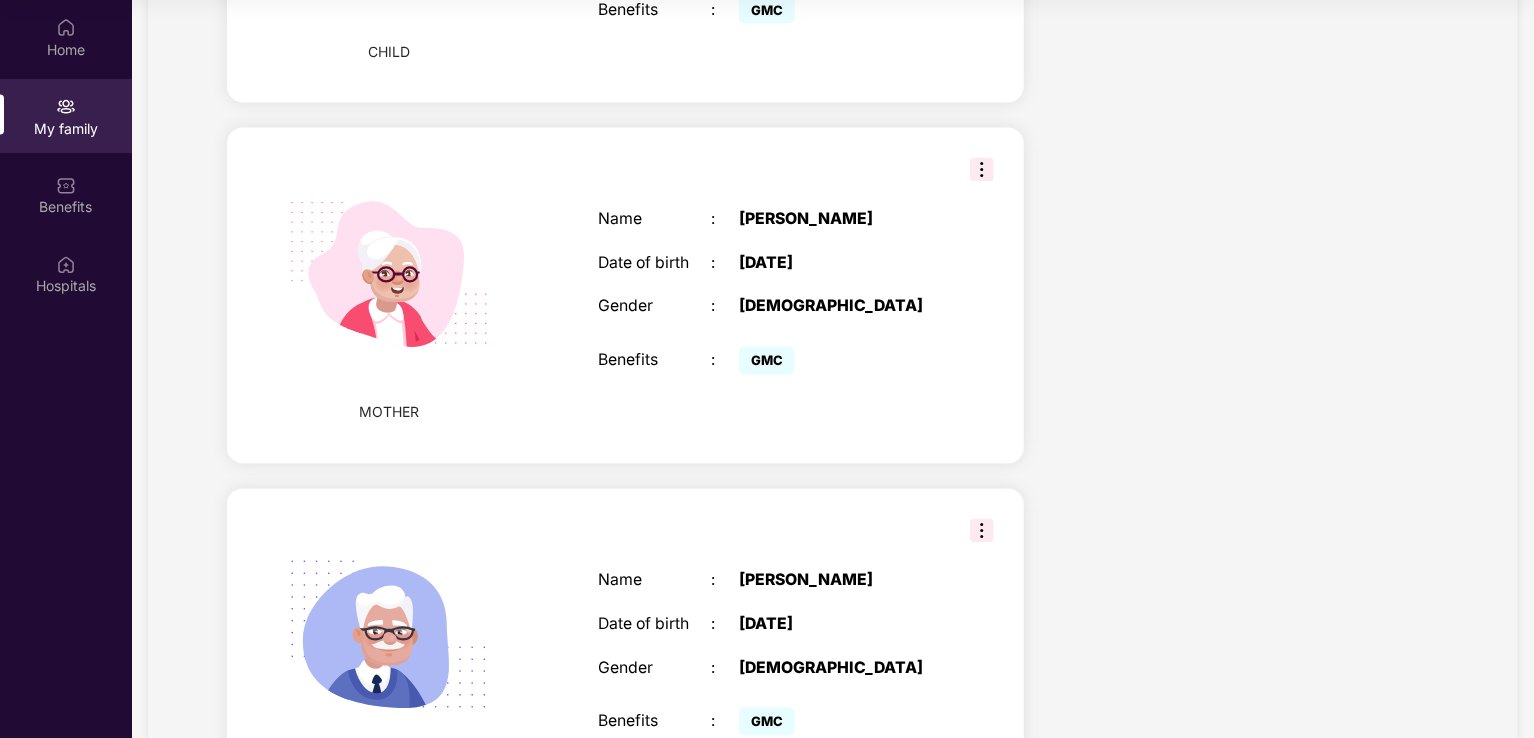 scroll, scrollTop: 1505, scrollLeft: 0, axis: vertical 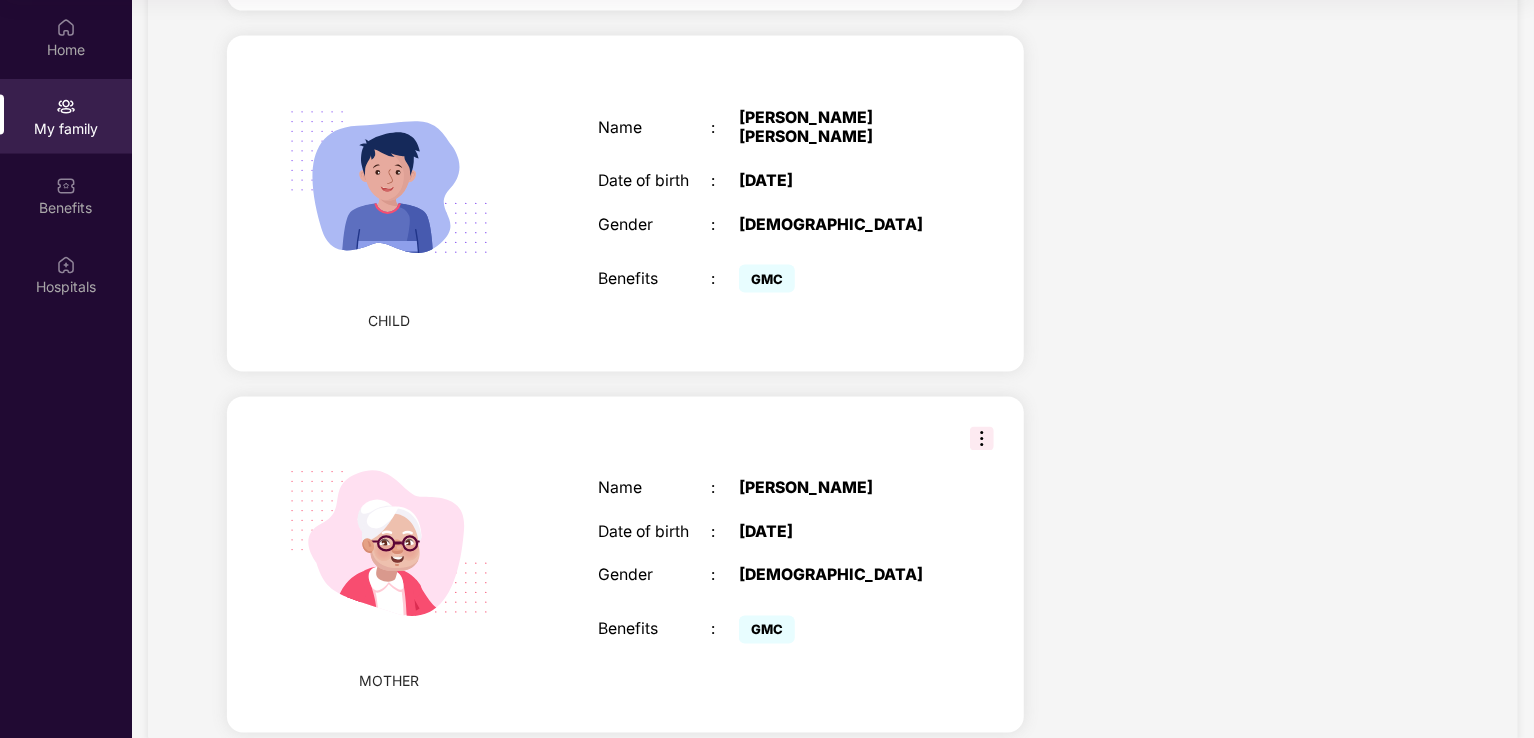 click at bounding box center [982, 439] 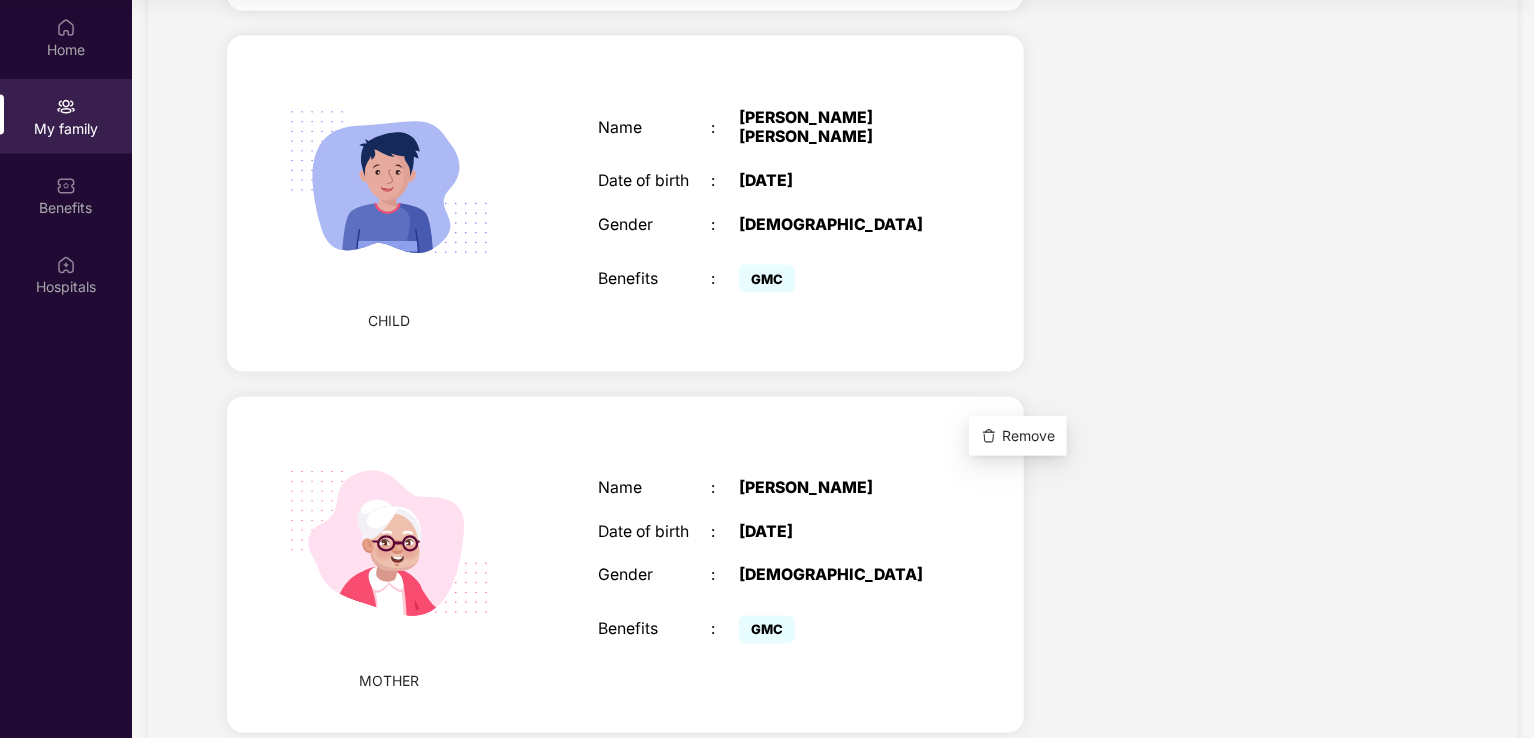 click at bounding box center [982, 439] 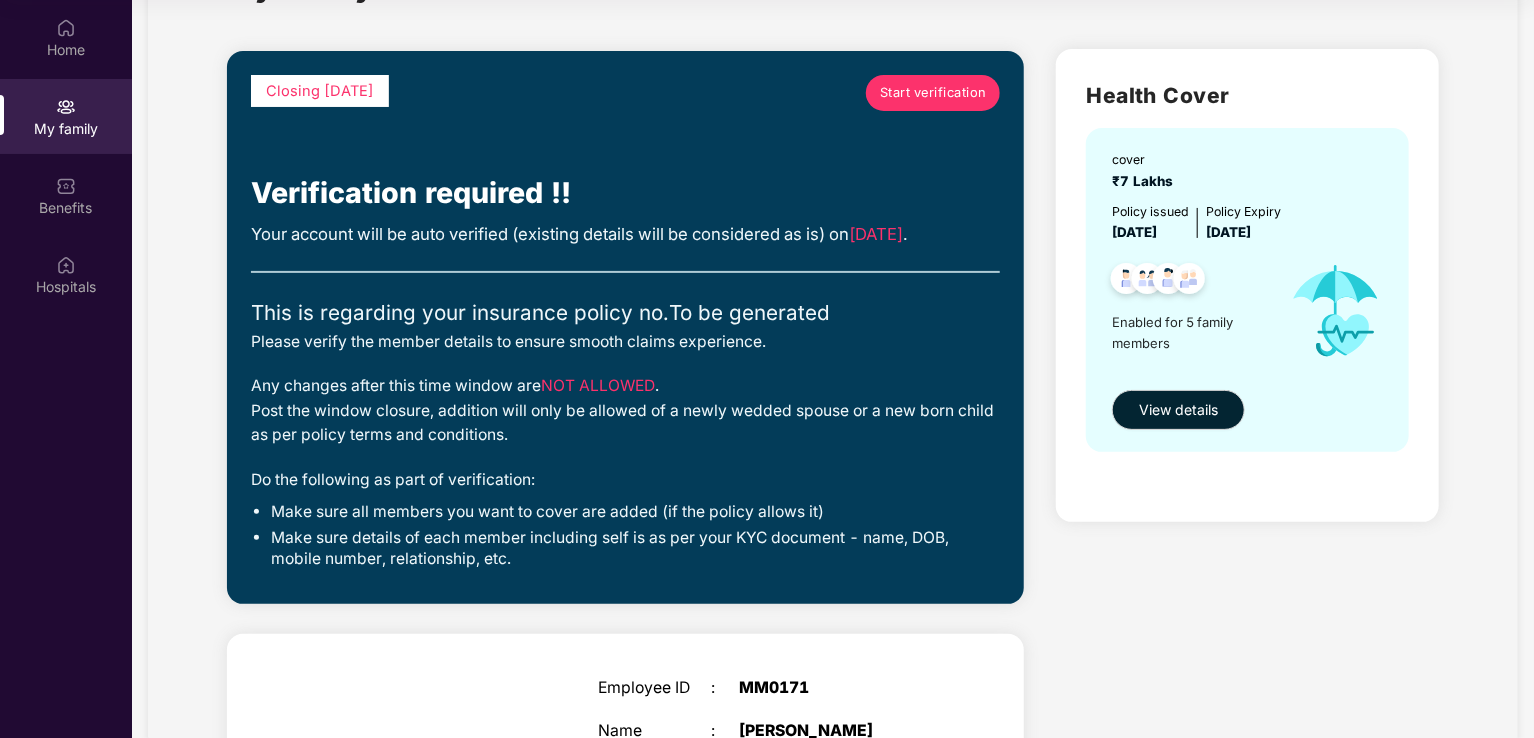 scroll, scrollTop: 0, scrollLeft: 0, axis: both 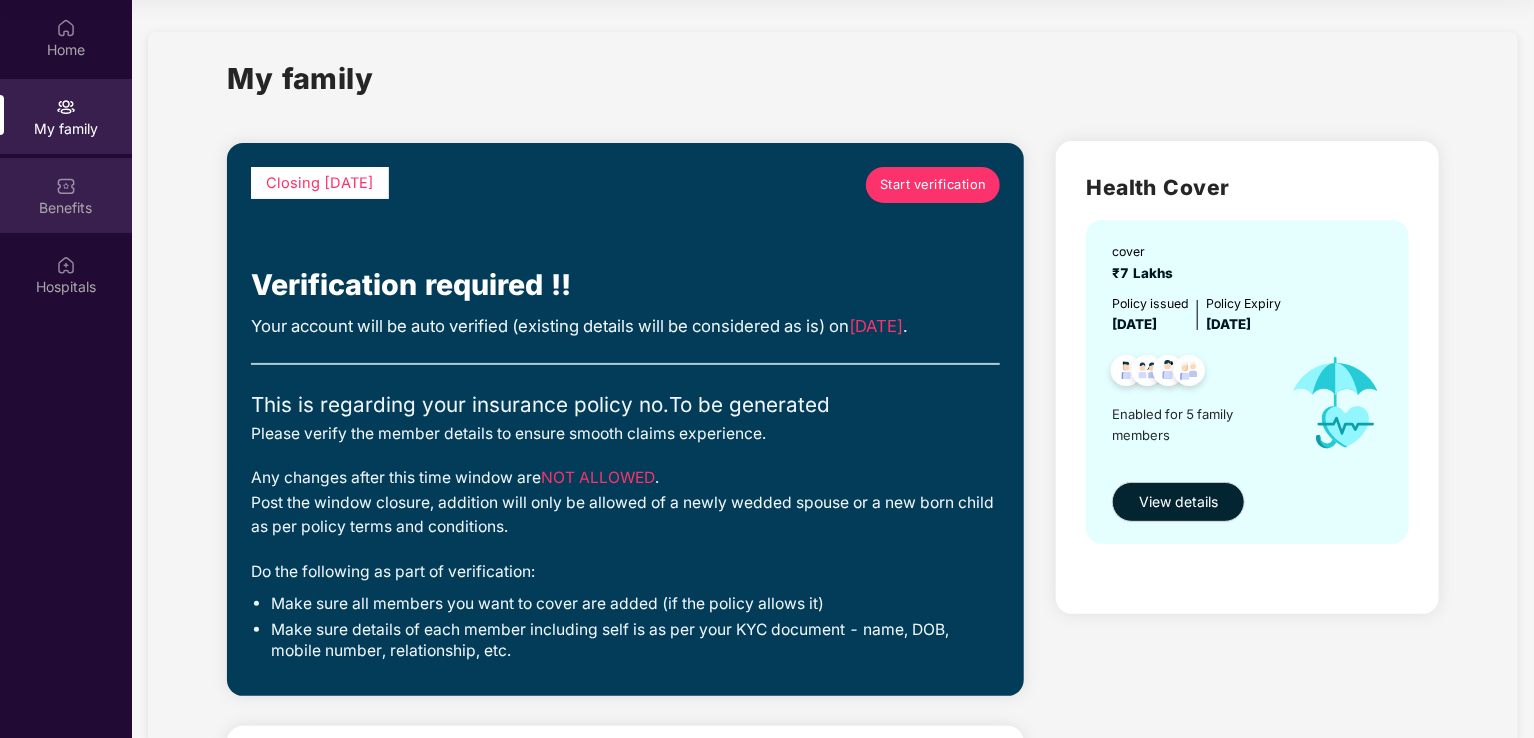 click on "Benefits" at bounding box center (66, 195) 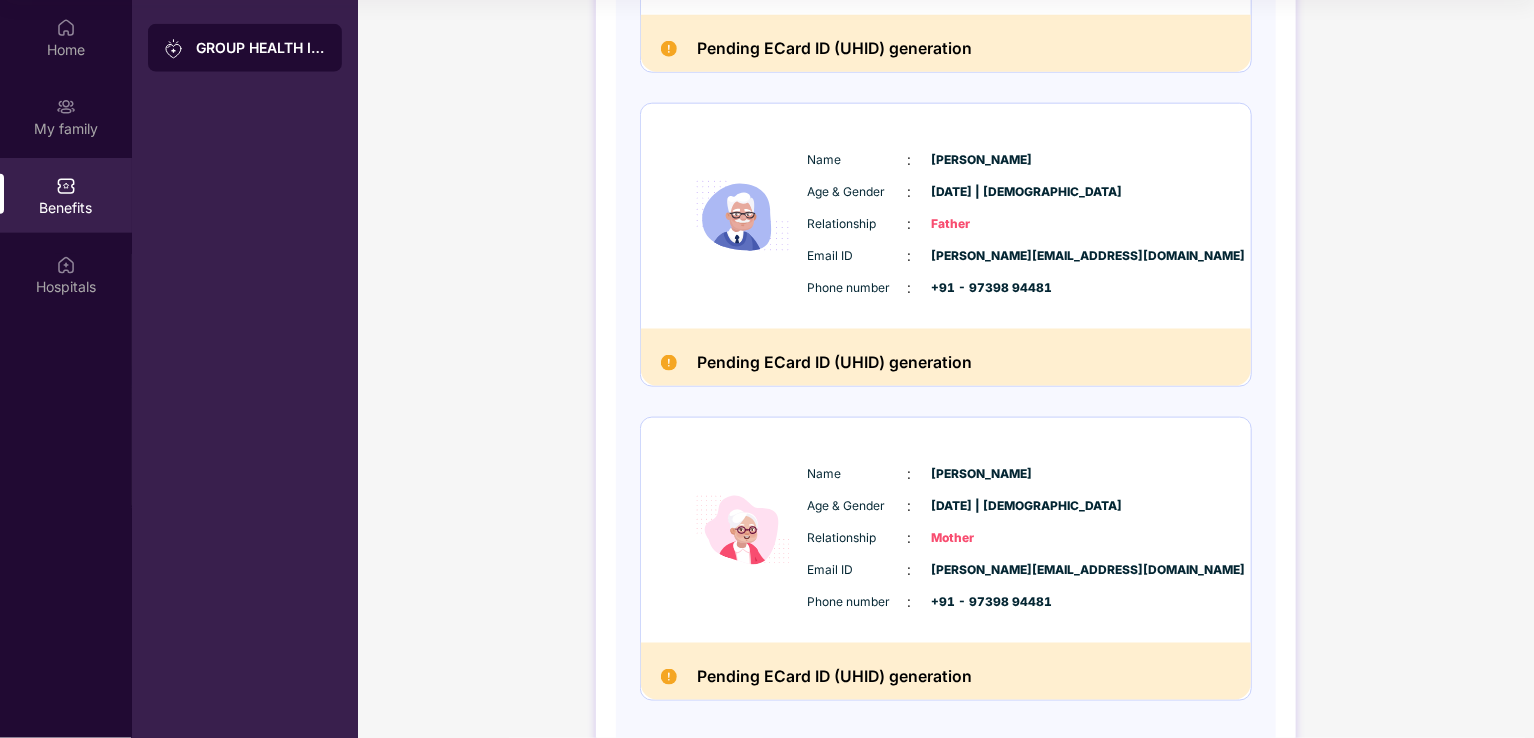 scroll, scrollTop: 1218, scrollLeft: 0, axis: vertical 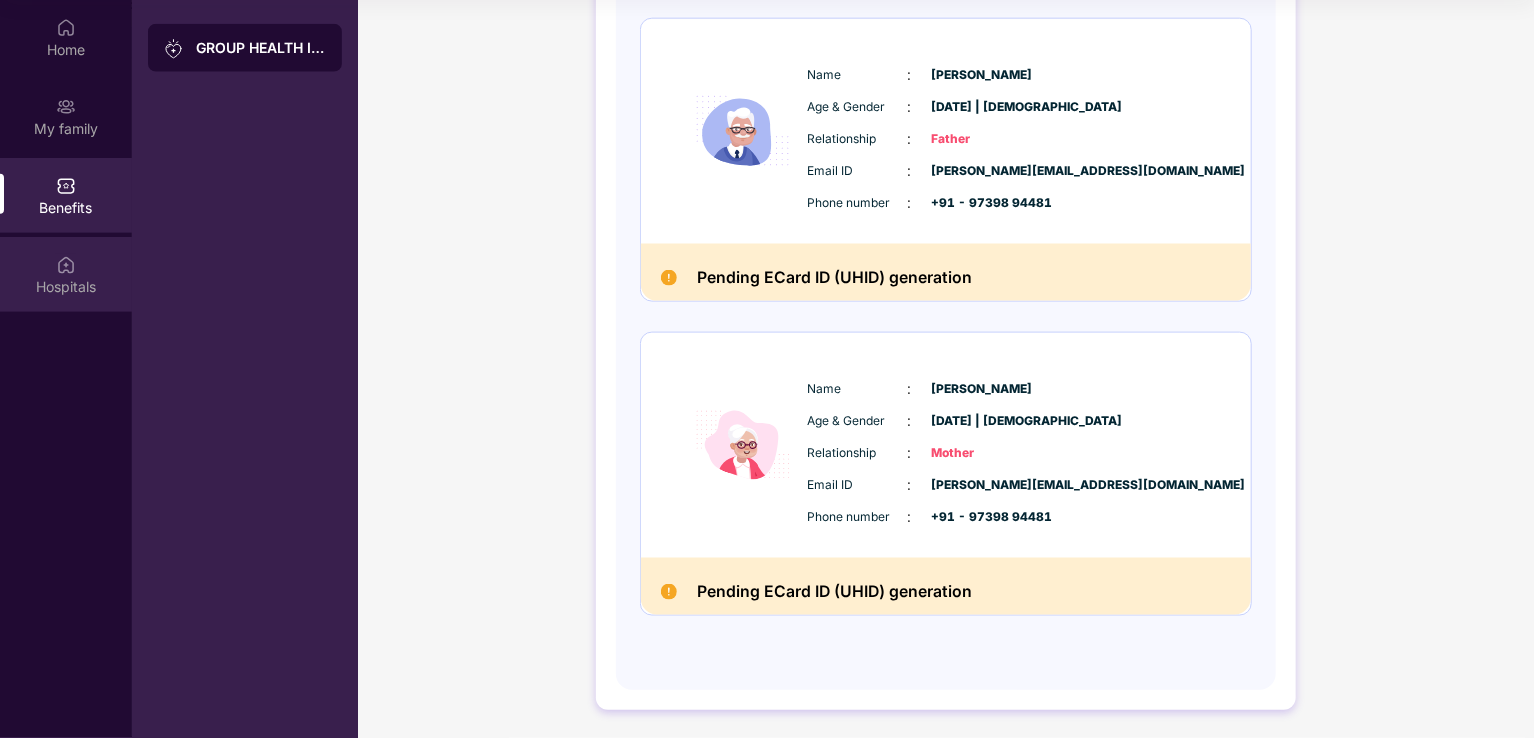 click on "Hospitals" at bounding box center [66, 287] 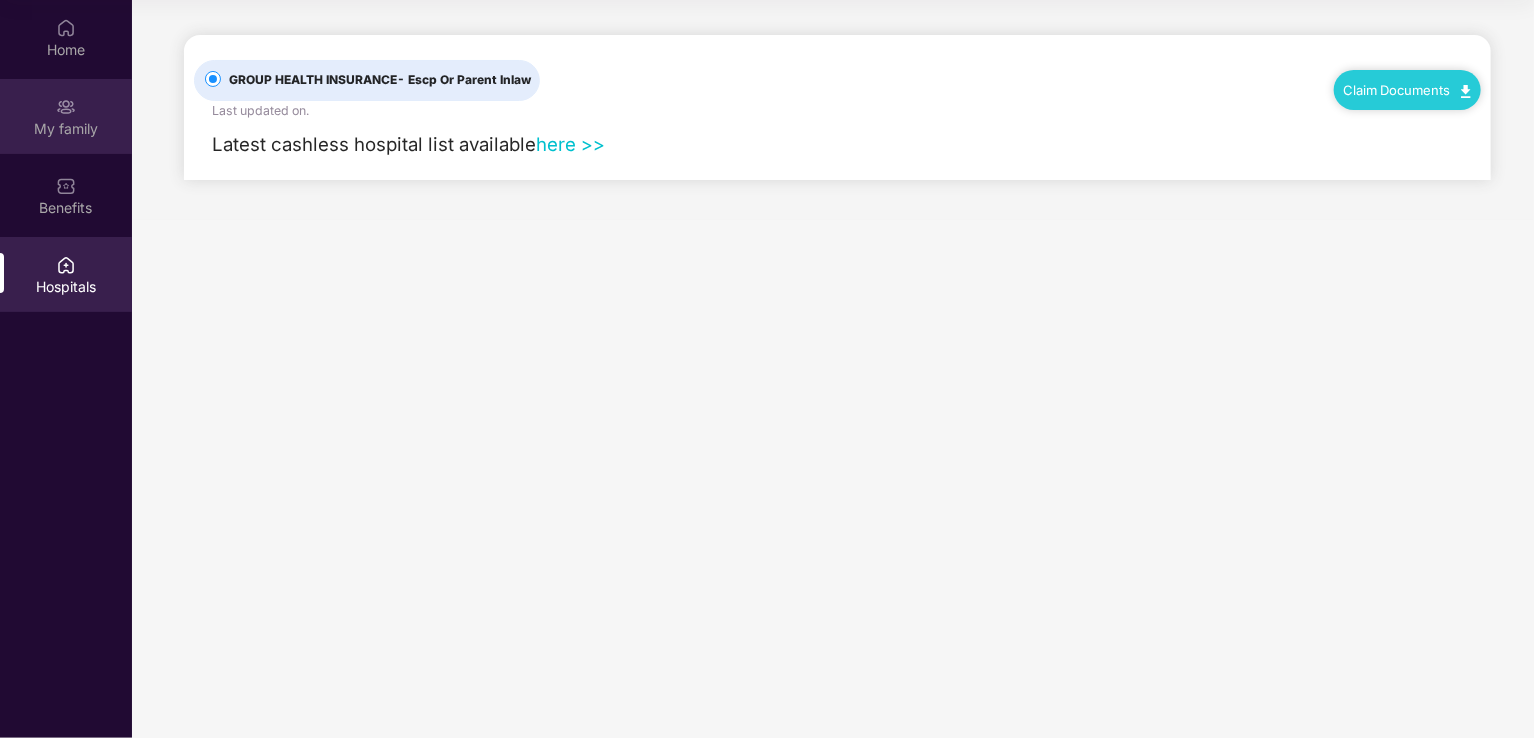 click on "My family" at bounding box center (66, 129) 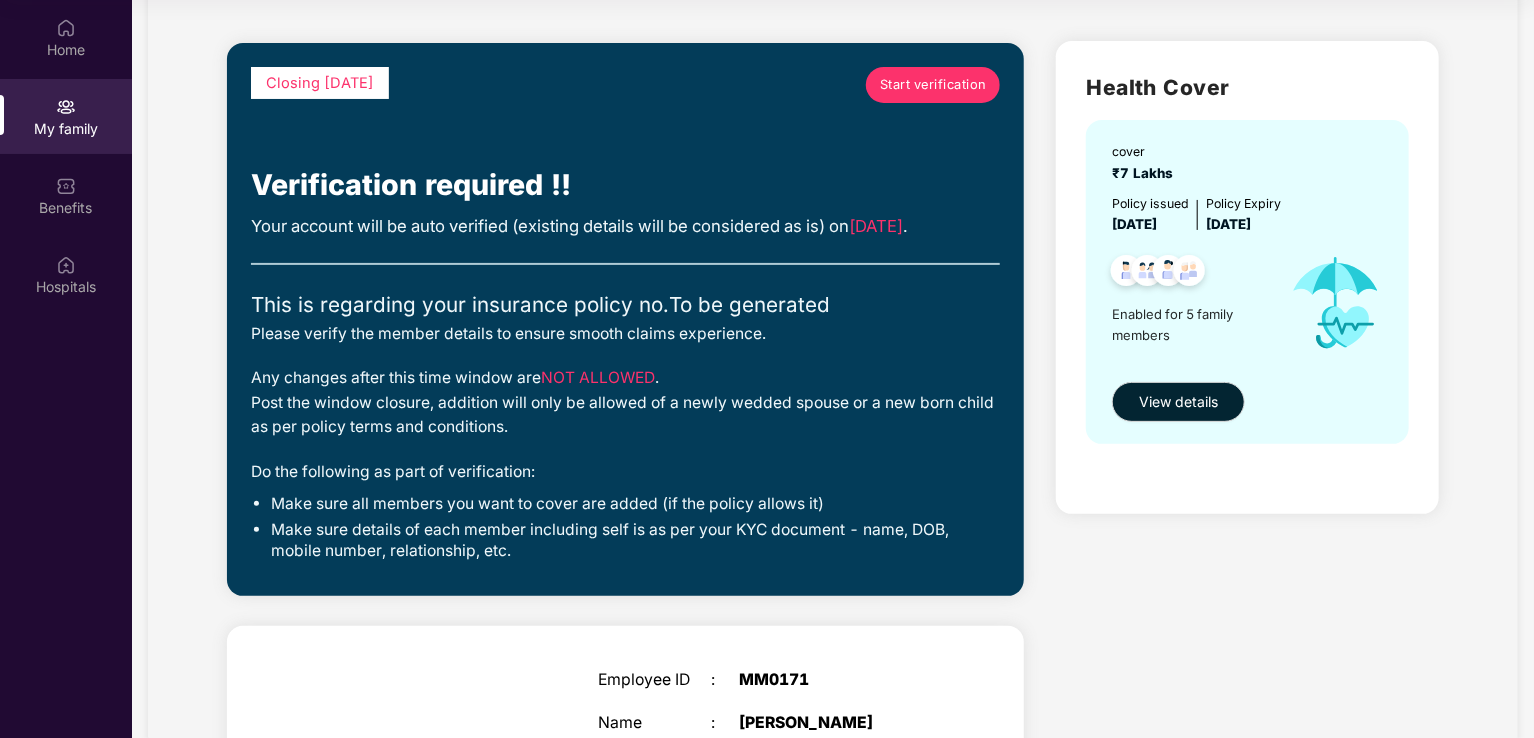 scroll, scrollTop: 0, scrollLeft: 0, axis: both 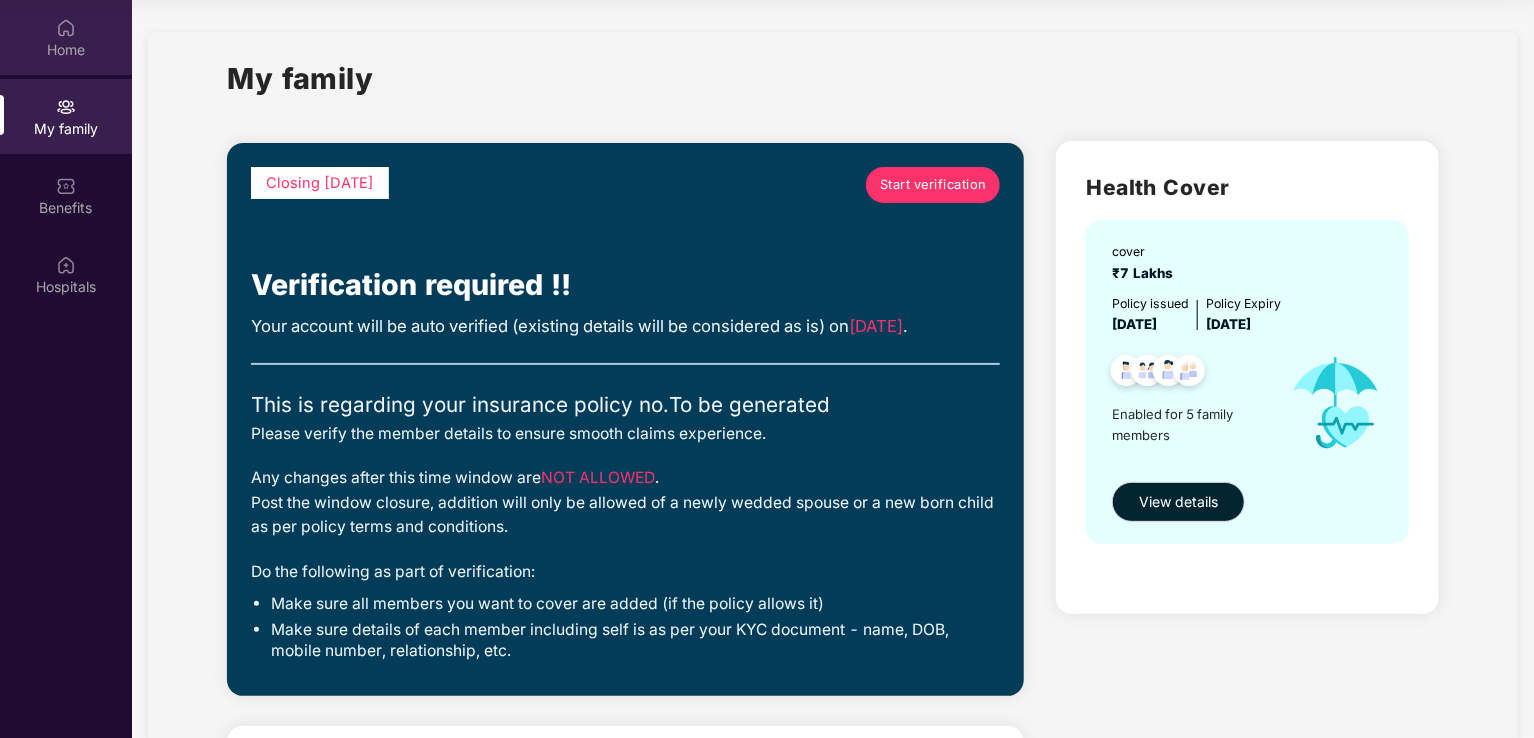 click on "Home" at bounding box center [66, 50] 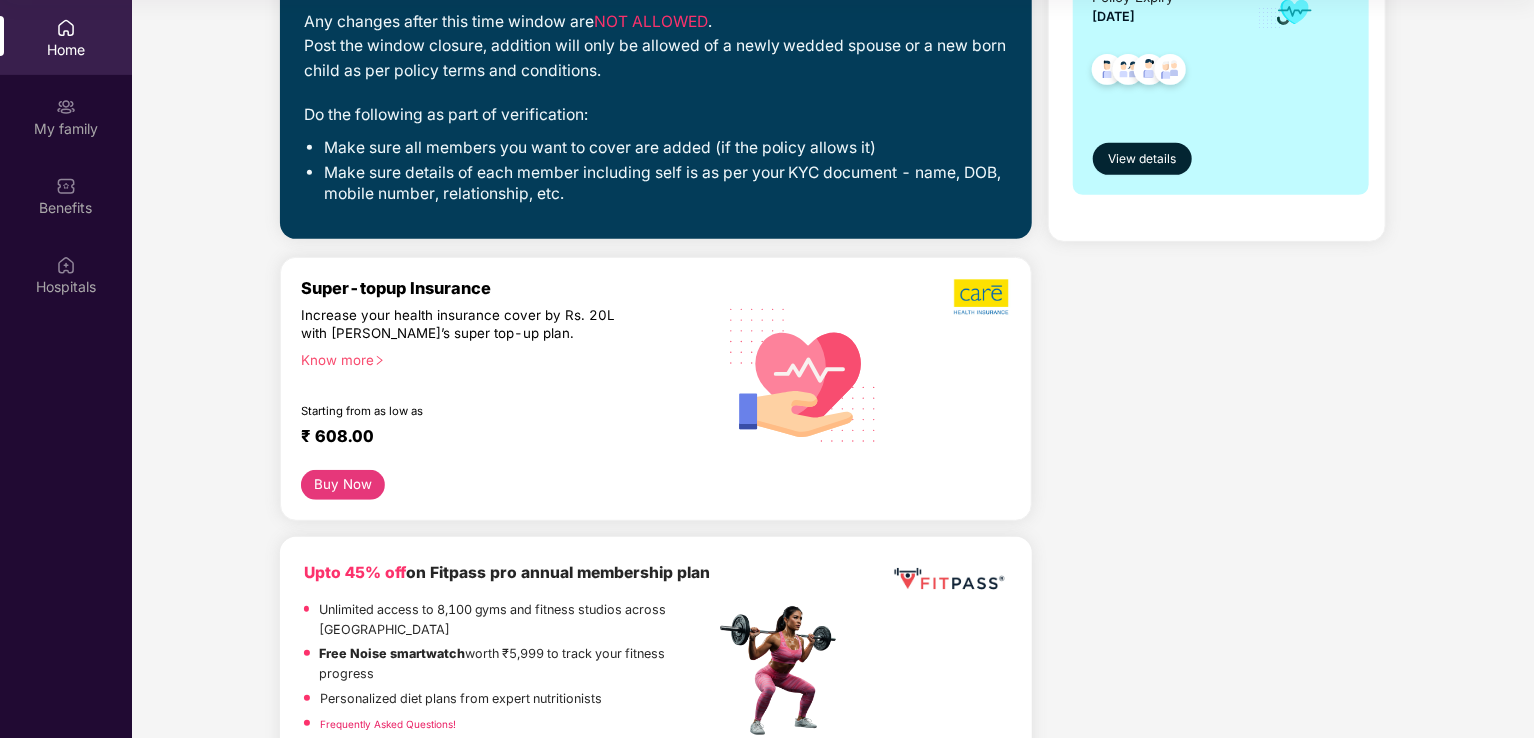 scroll, scrollTop: 0, scrollLeft: 0, axis: both 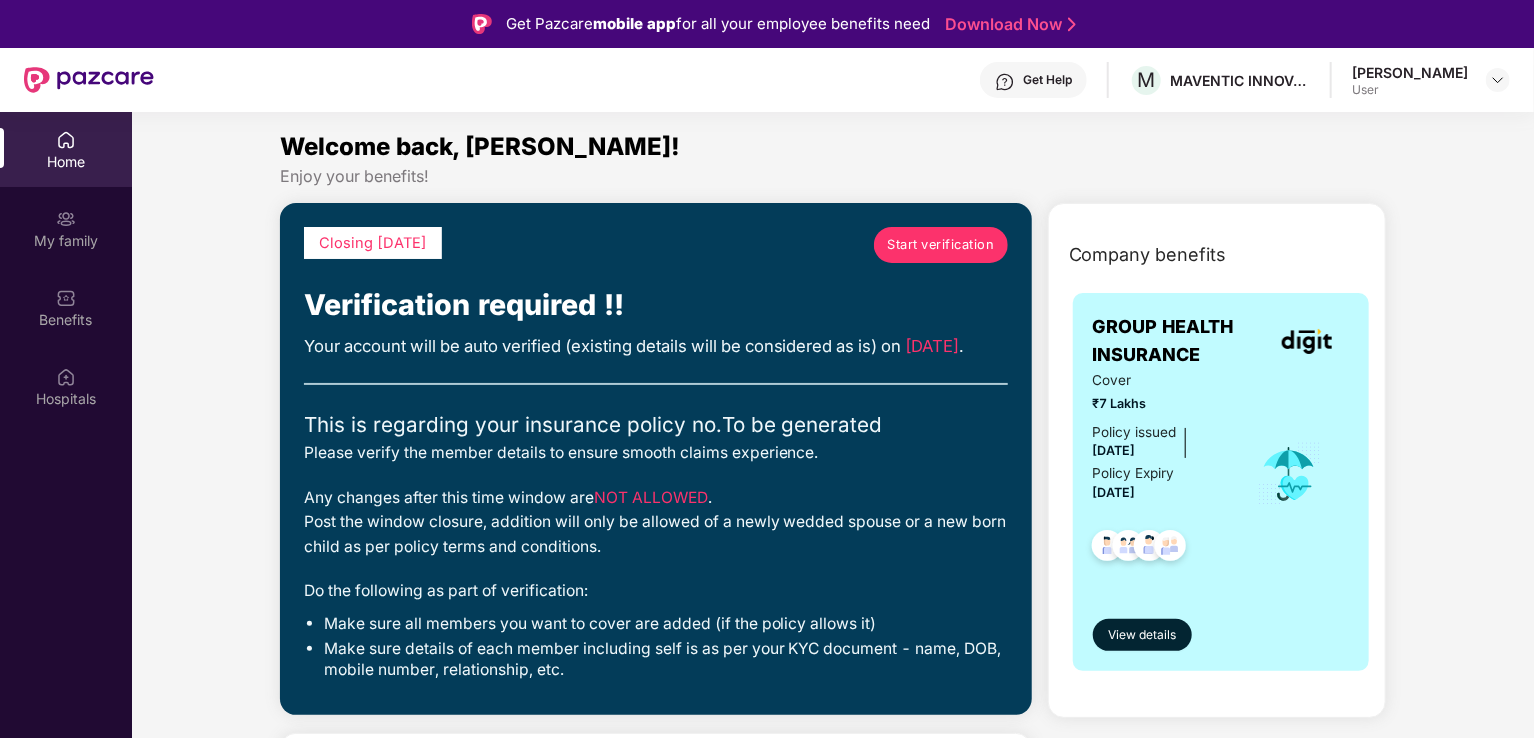 click on "Home" at bounding box center [66, 162] 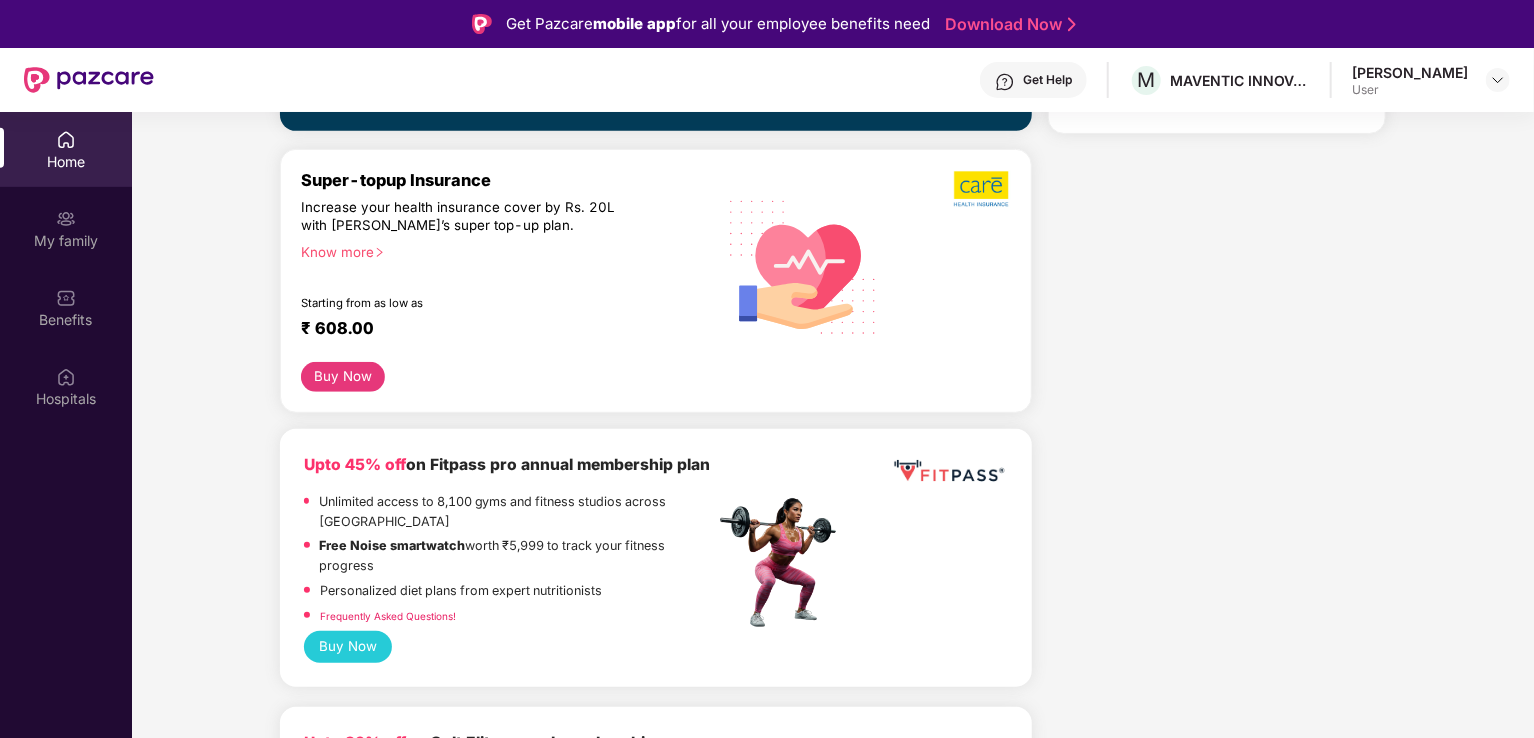scroll, scrollTop: 500, scrollLeft: 0, axis: vertical 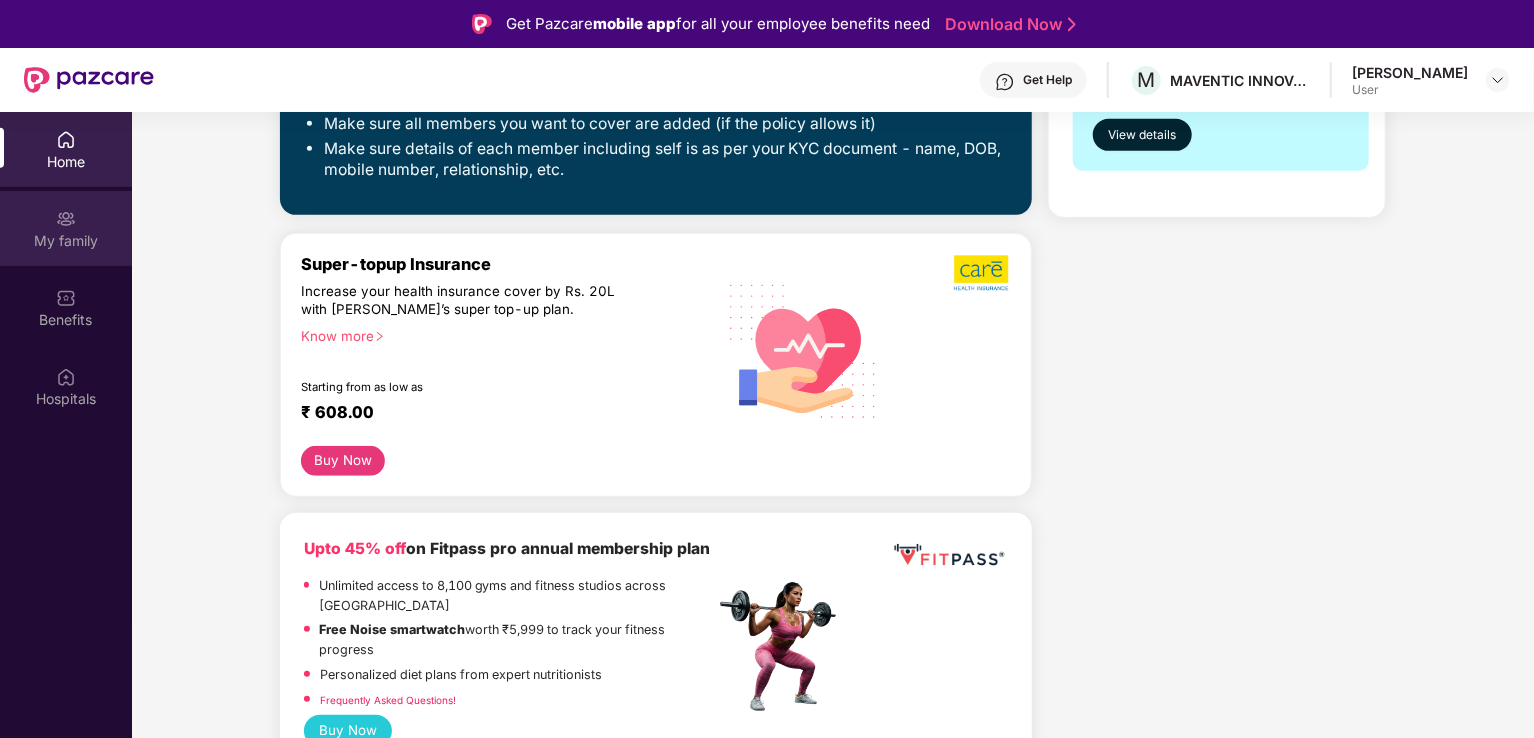 click on "My family" at bounding box center (66, 241) 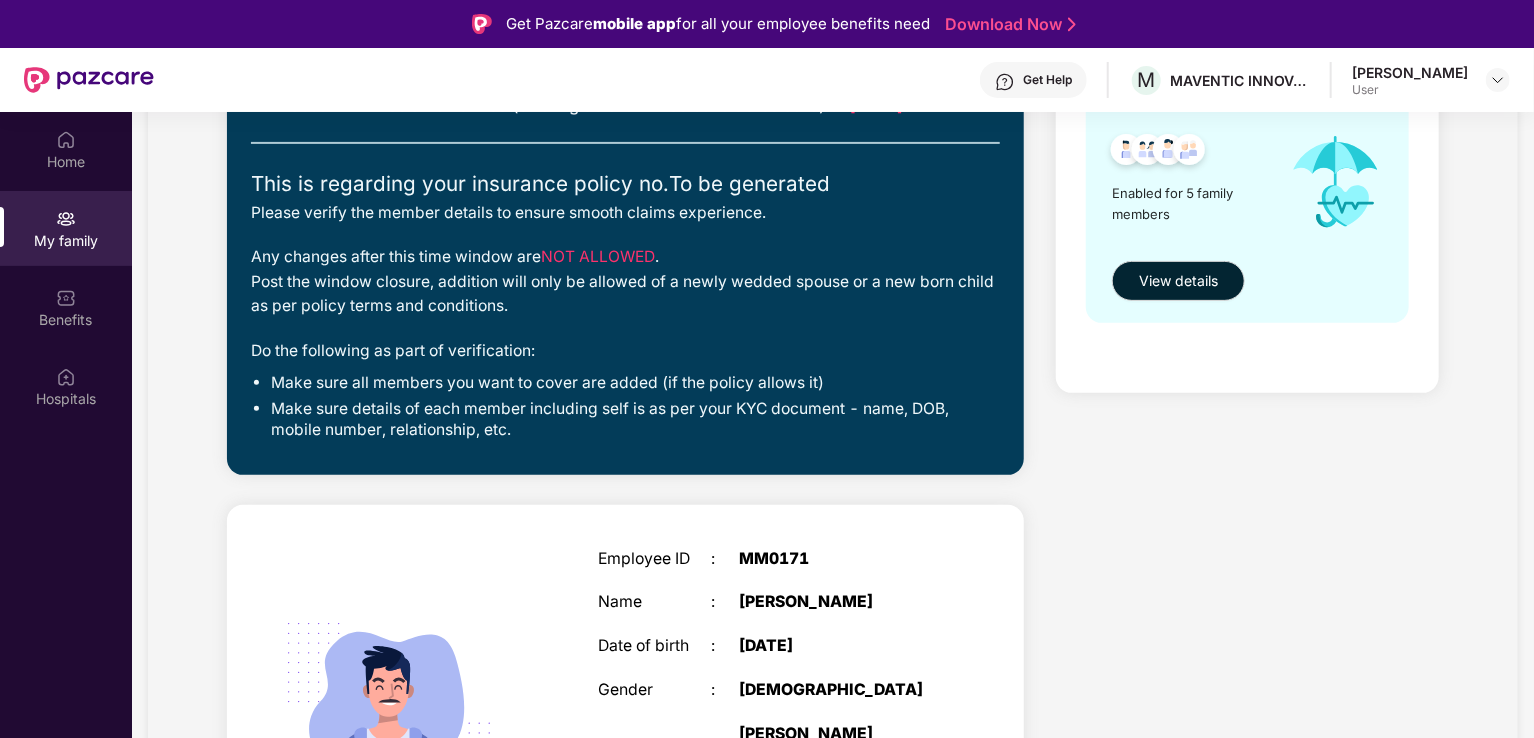 scroll, scrollTop: 100, scrollLeft: 0, axis: vertical 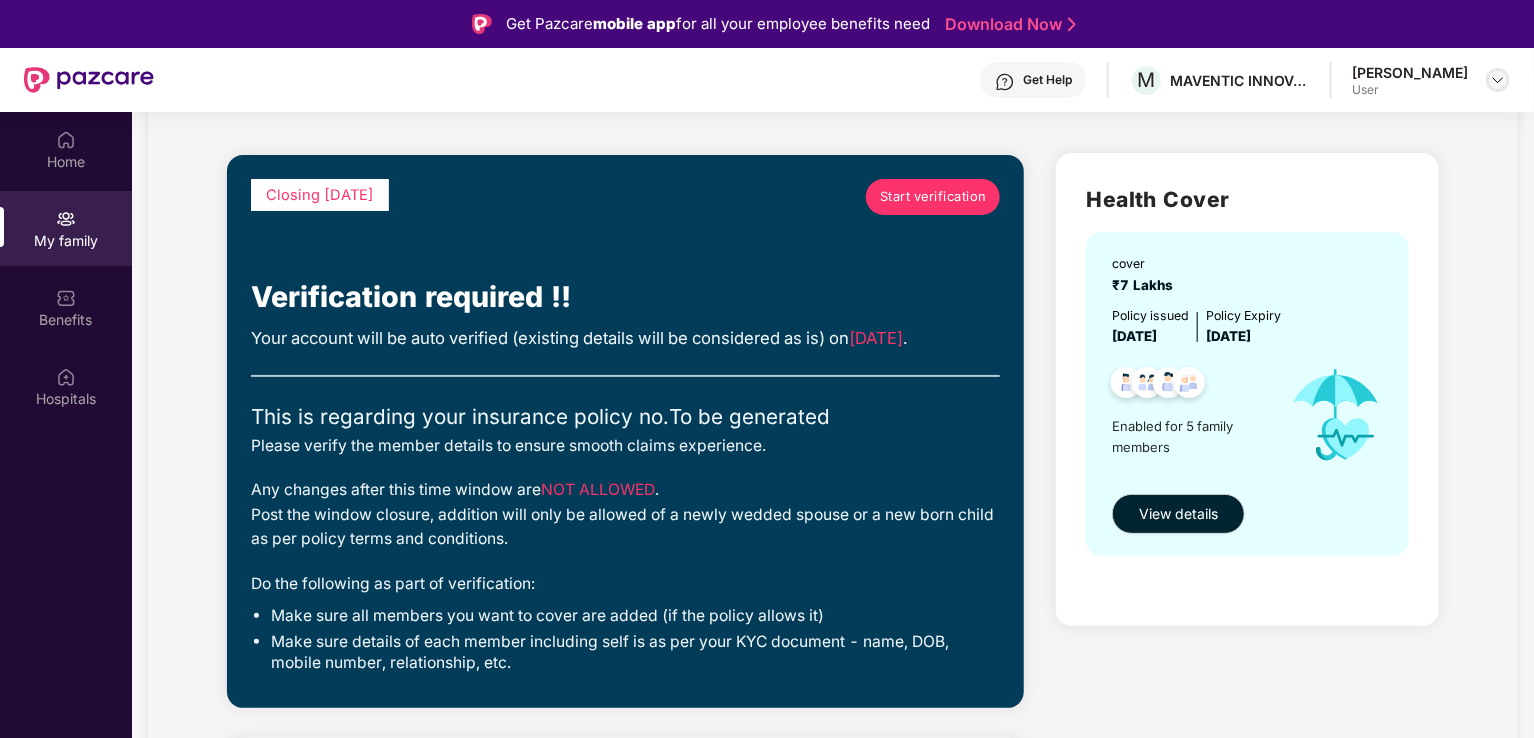 click at bounding box center (1498, 80) 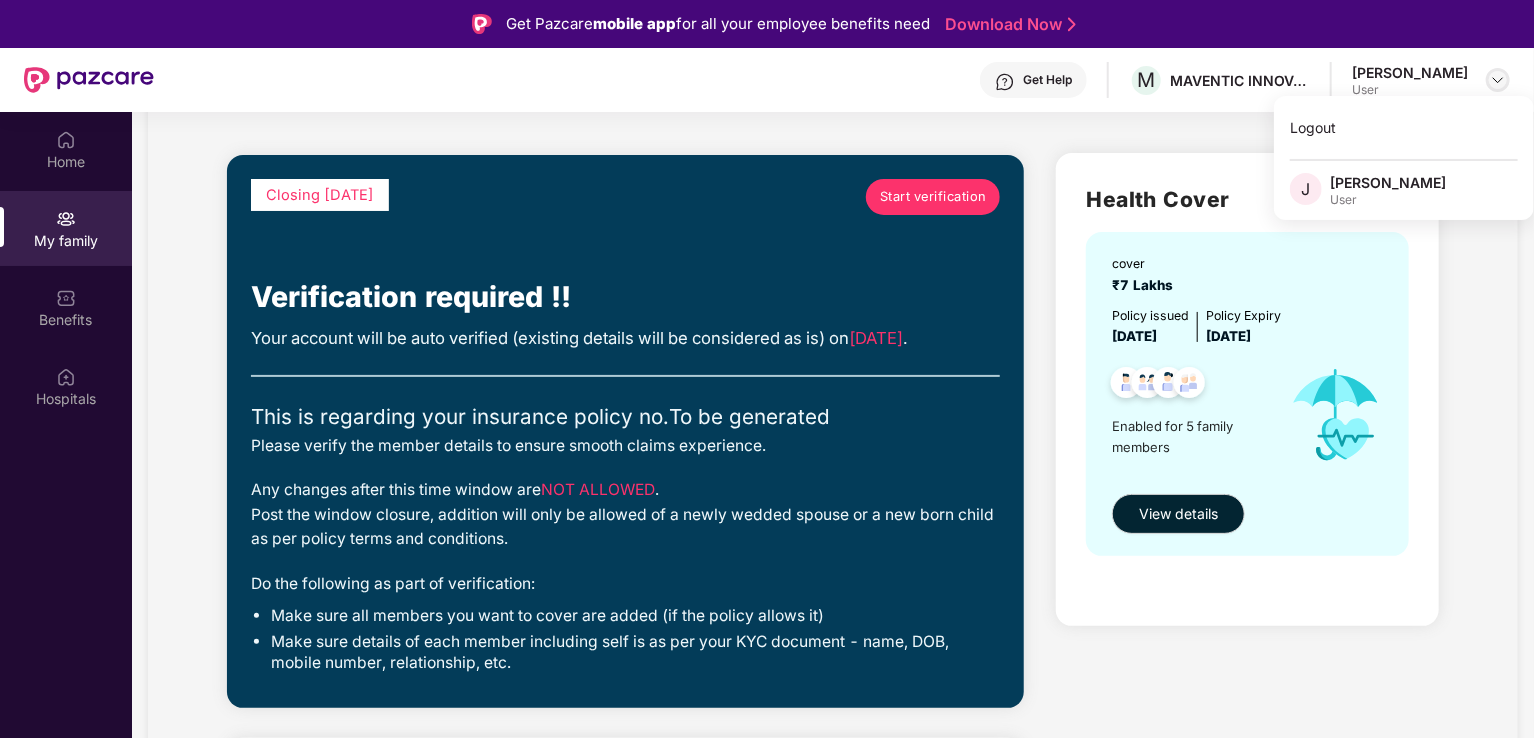 click at bounding box center (1498, 80) 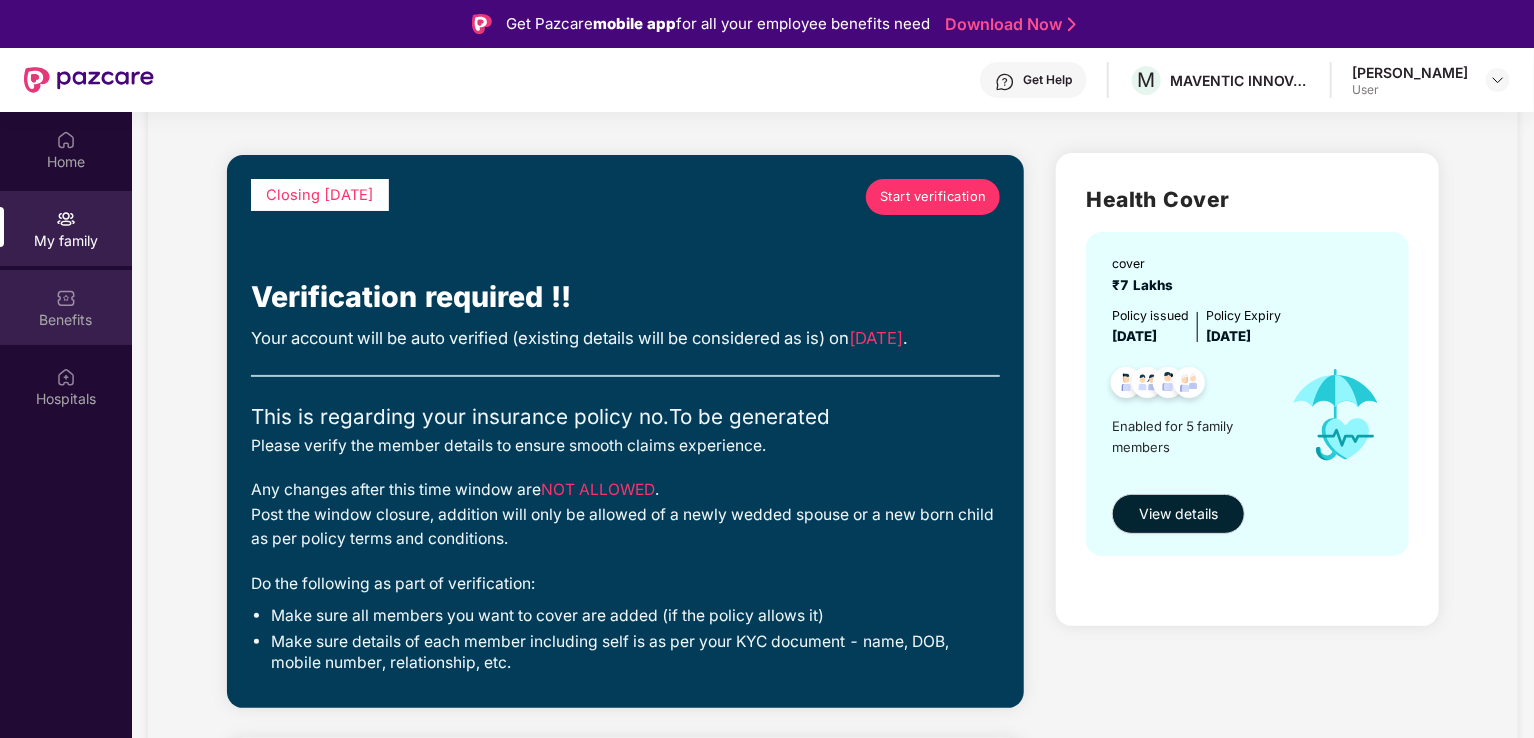 click on "Benefits" at bounding box center (66, 320) 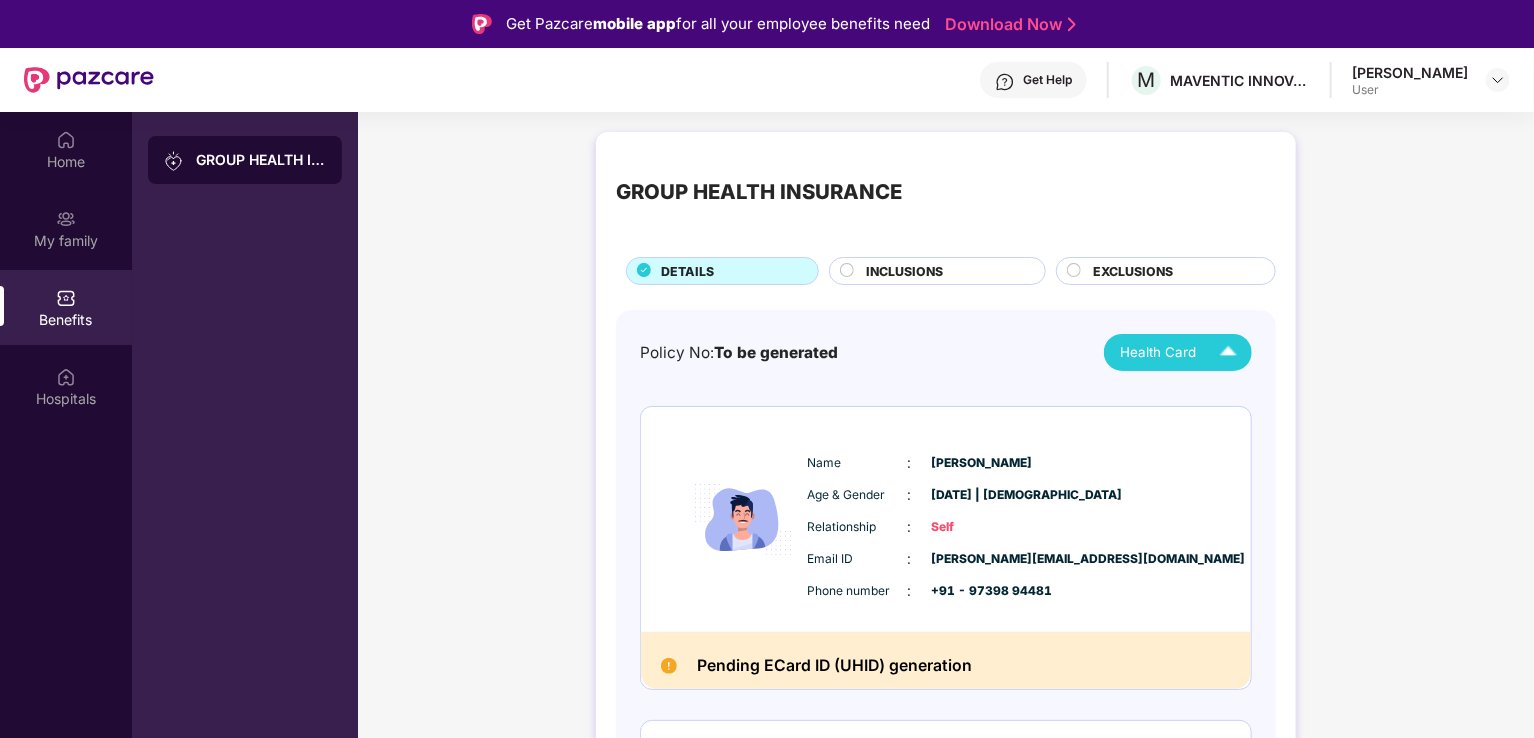 click at bounding box center [1228, 352] 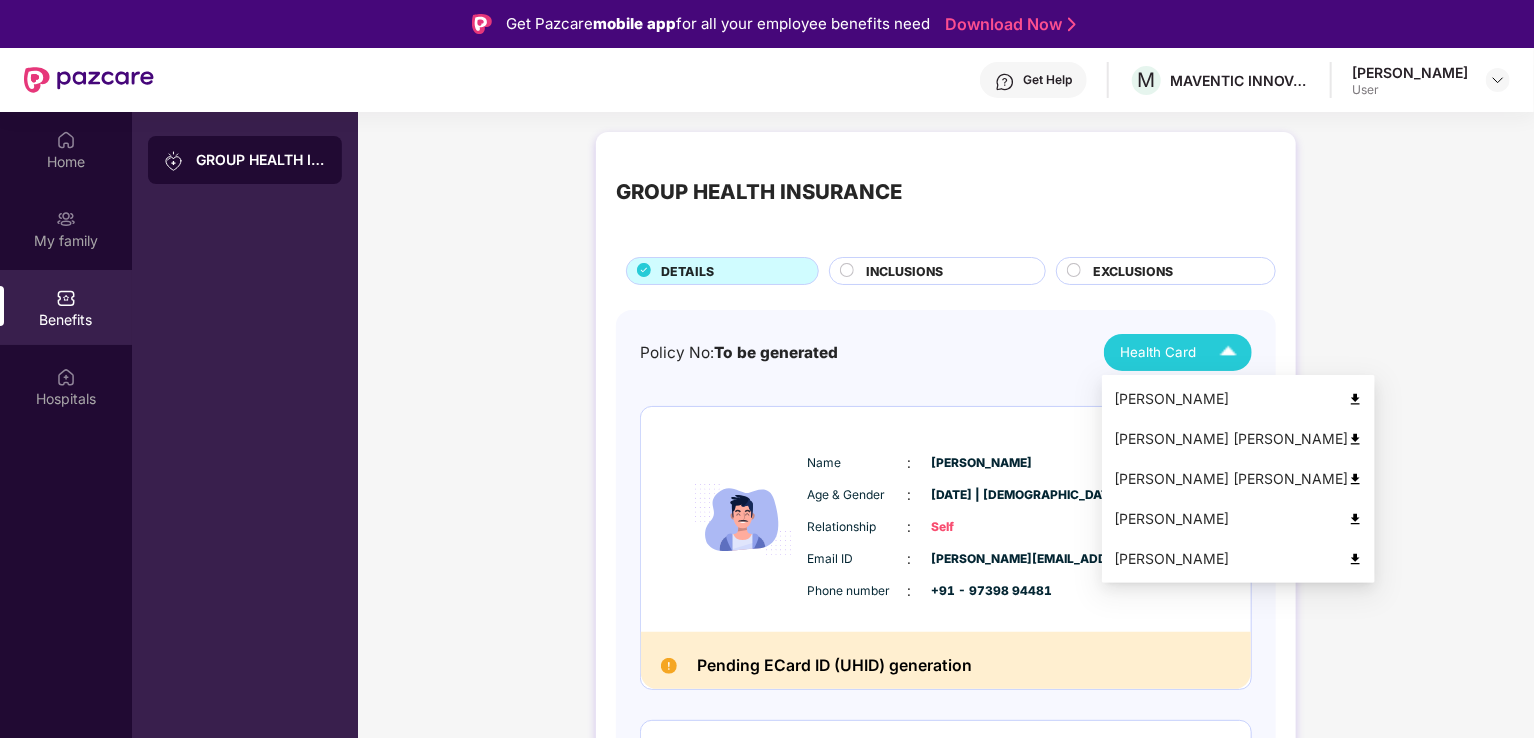 click at bounding box center (1228, 352) 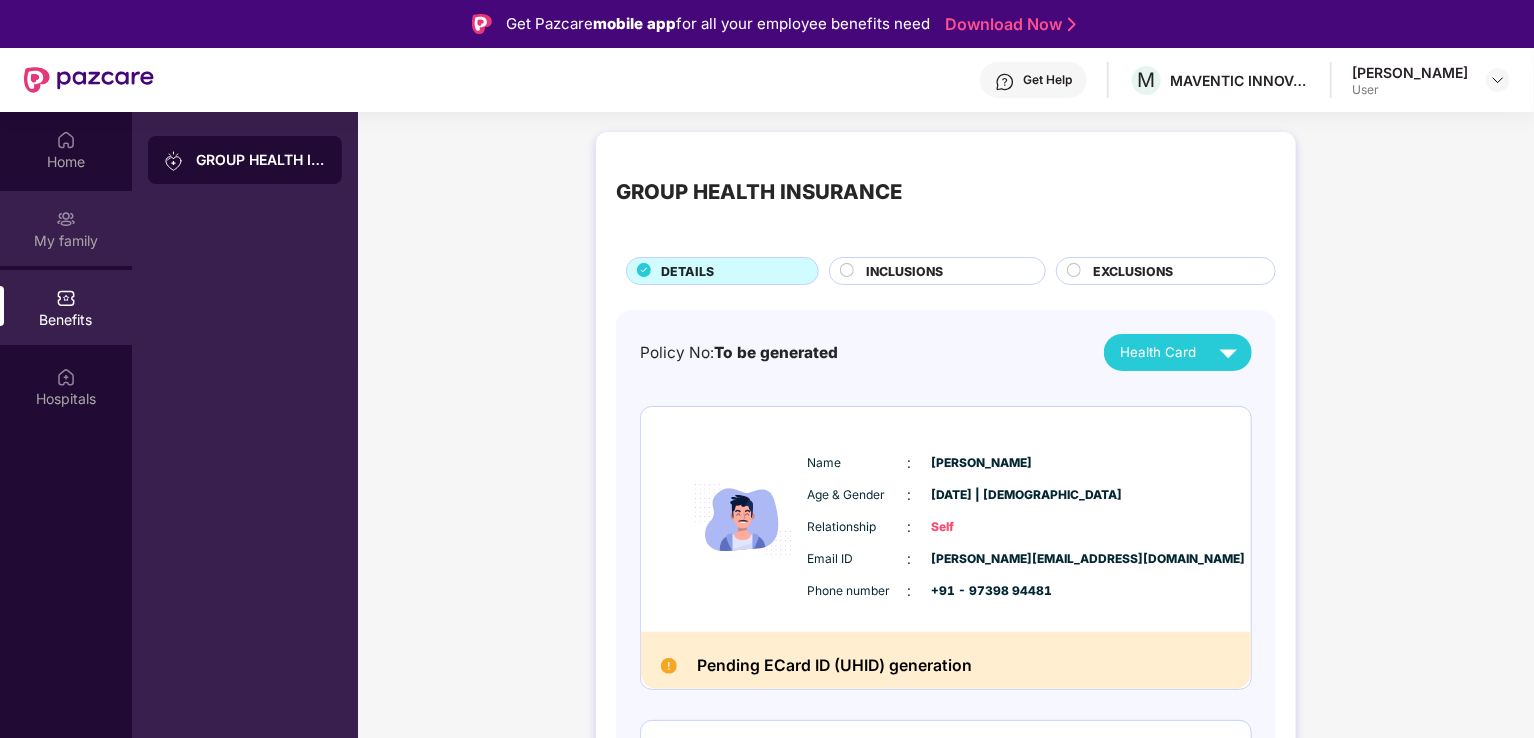 click at bounding box center [66, 219] 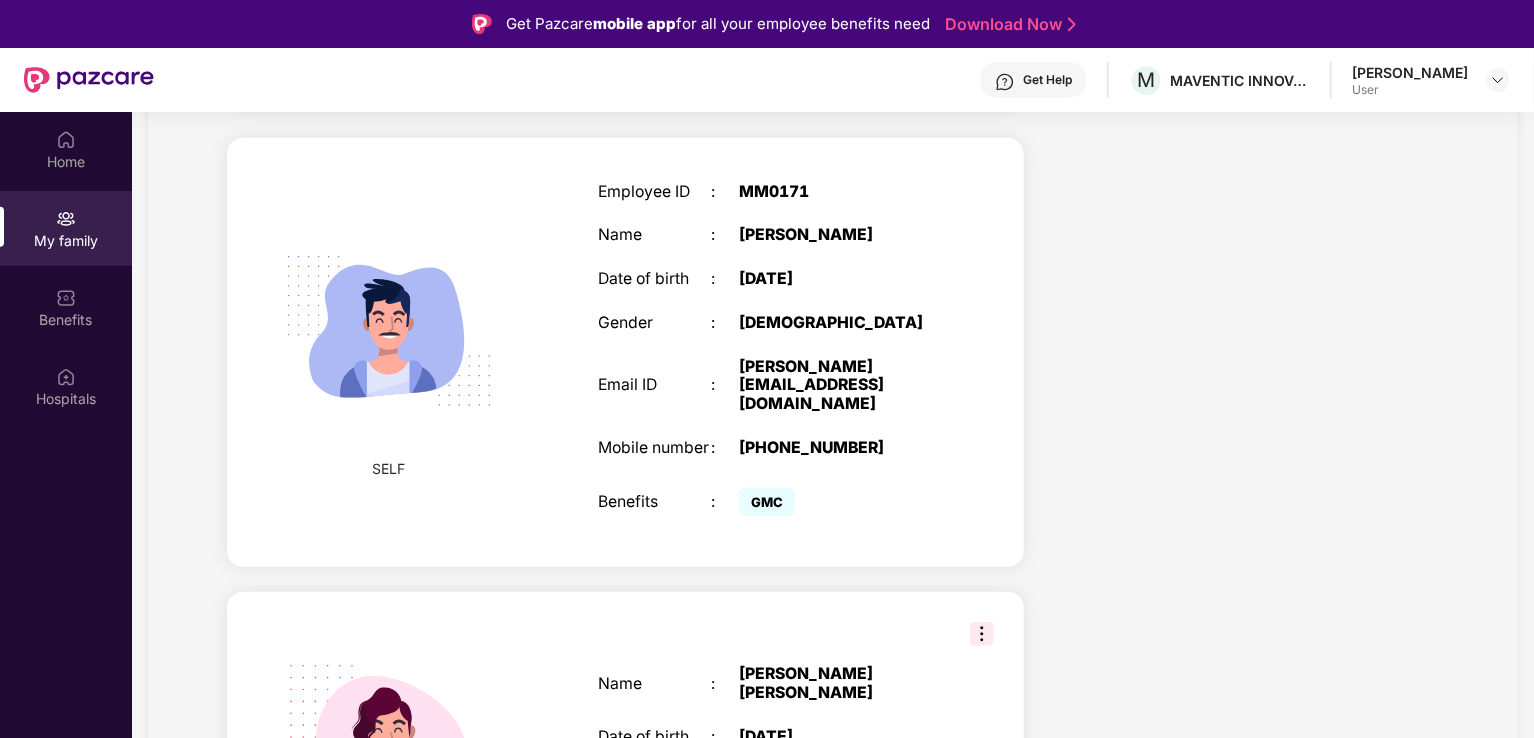 scroll, scrollTop: 600, scrollLeft: 0, axis: vertical 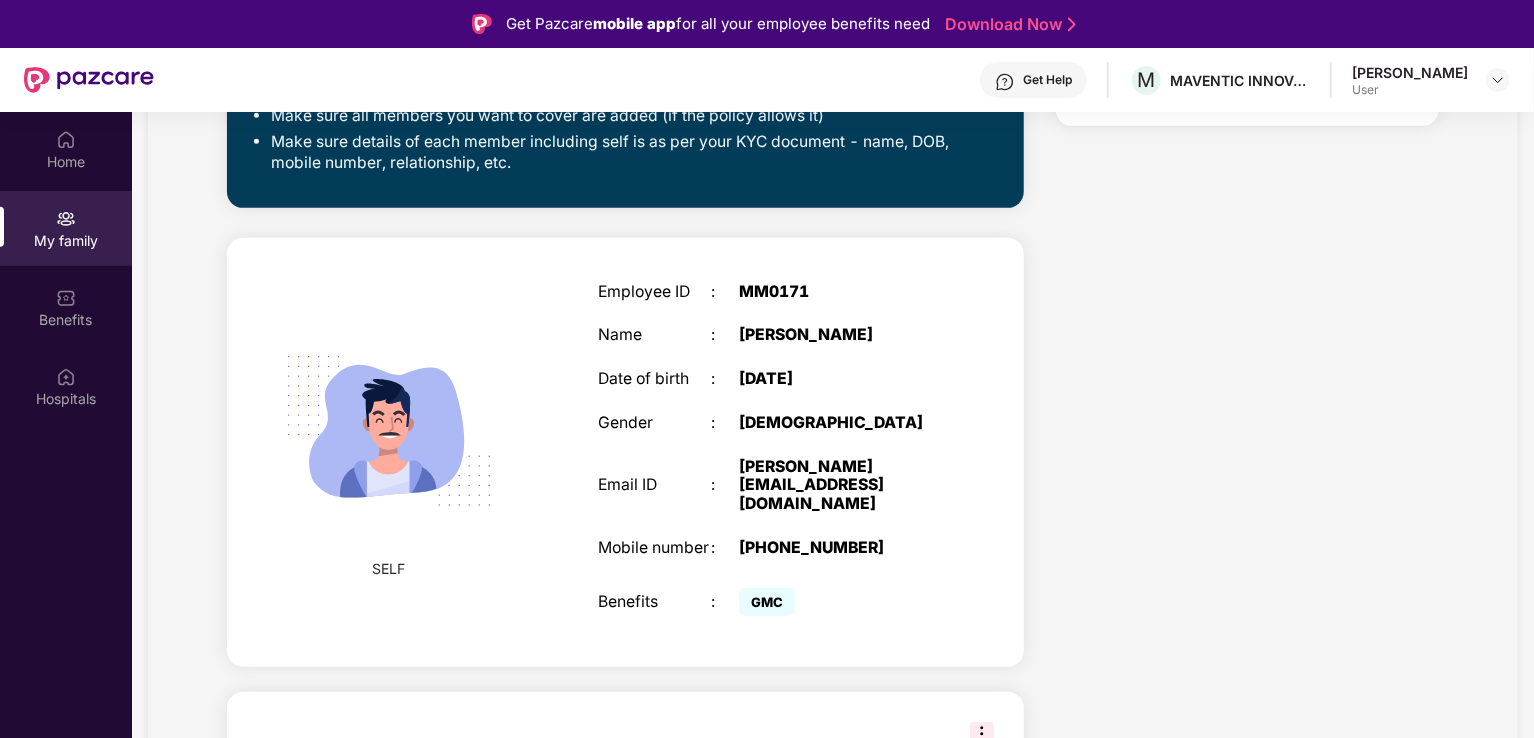 click on "SPOUSE Name : [PERSON_NAME] [PERSON_NAME] Date of birth : [DEMOGRAPHIC_DATA] Gender : [DEMOGRAPHIC_DATA] Benefits : GMC" at bounding box center [625, 860] 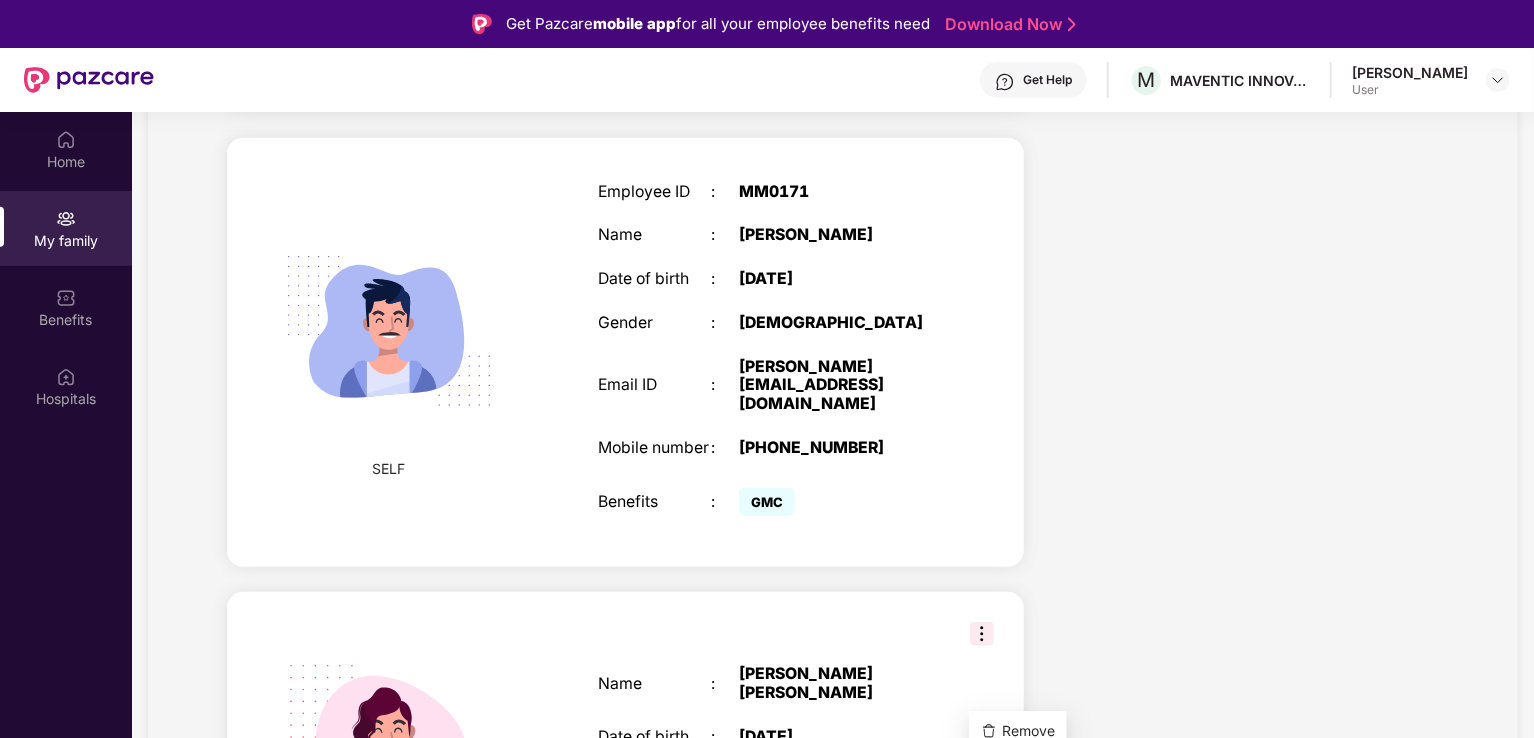click on "Health Cover    cover ₹7 Lakhs    Policy issued [DATE] Policy Expiry [DATE] Enabled for 5 family members View details" at bounding box center [1247, 786] 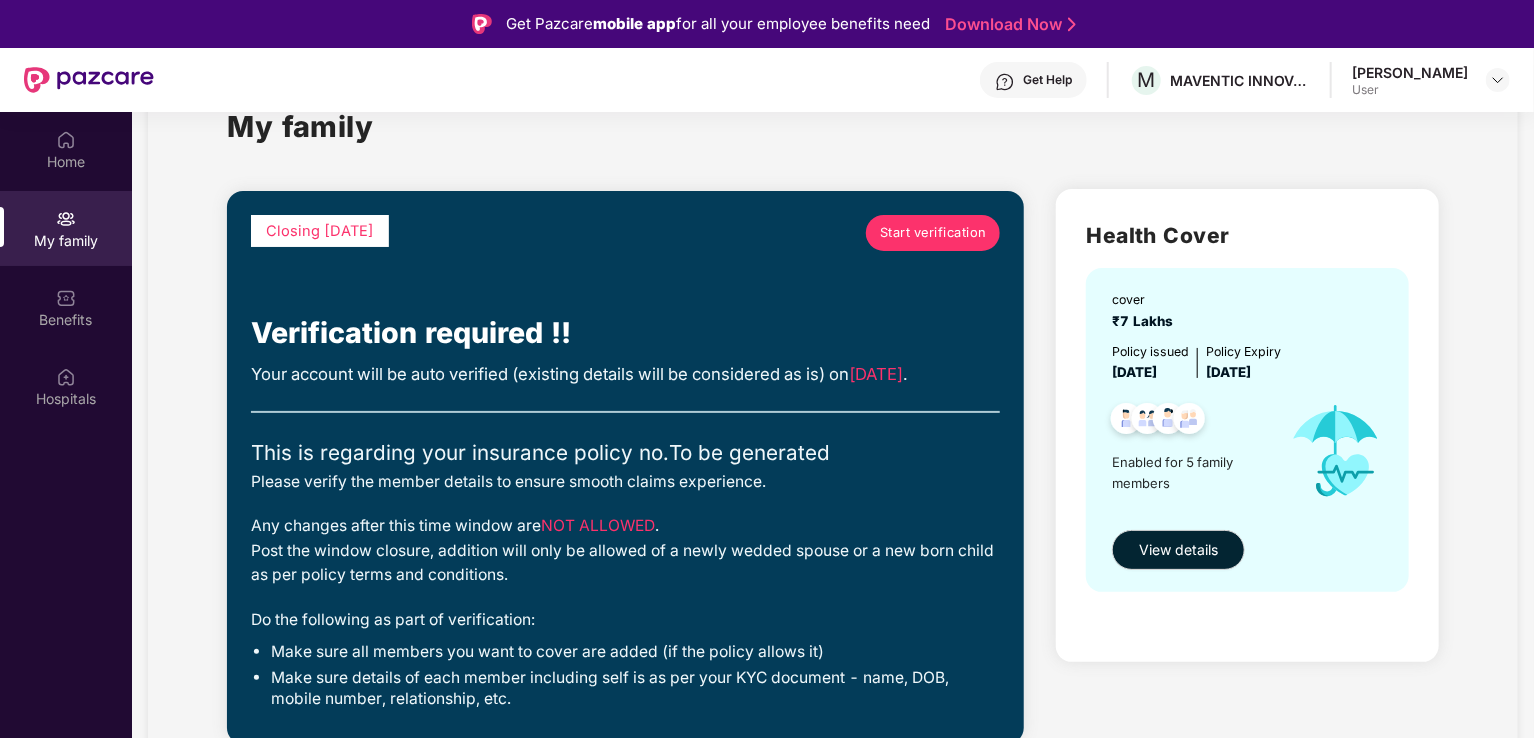 scroll, scrollTop: 0, scrollLeft: 0, axis: both 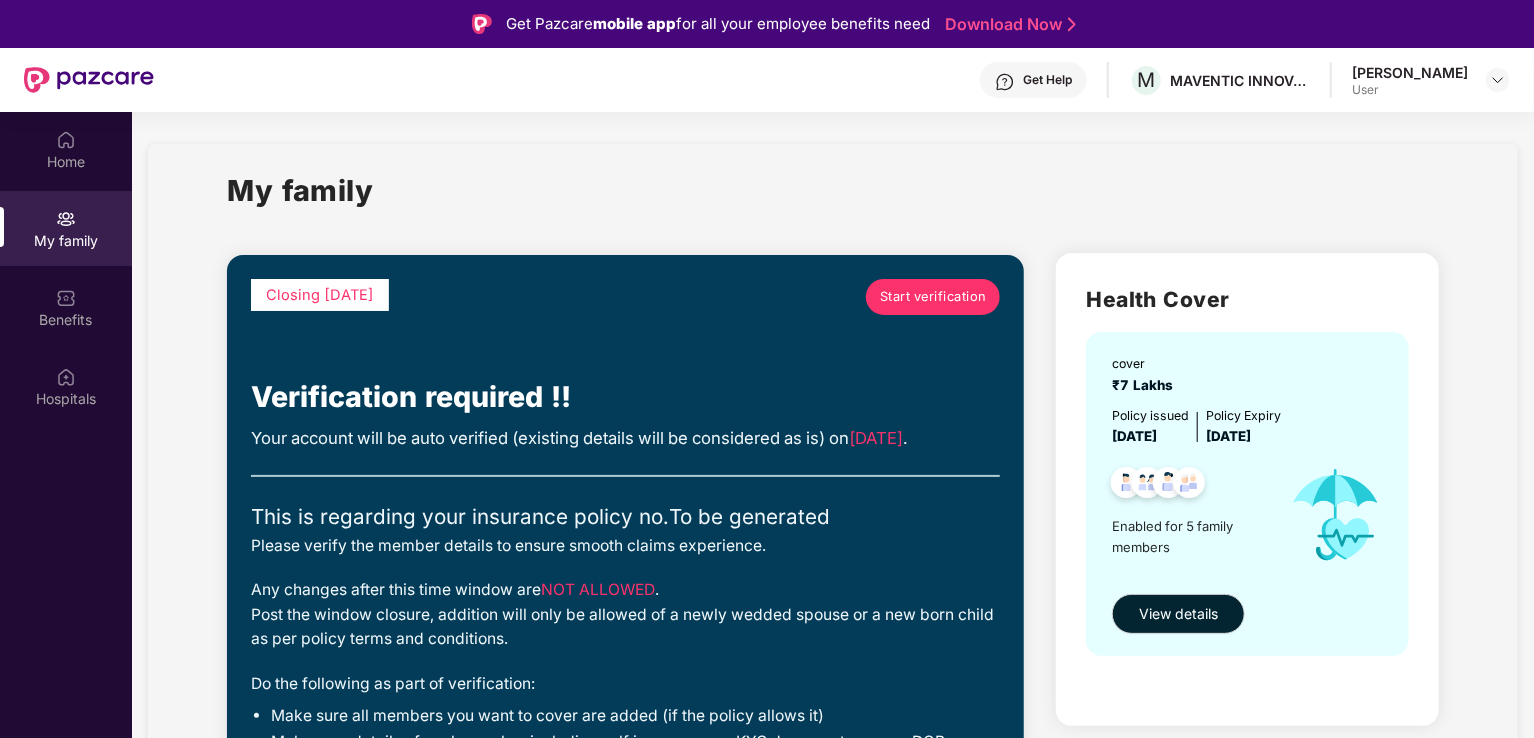 click on "Start verification" at bounding box center (933, 297) 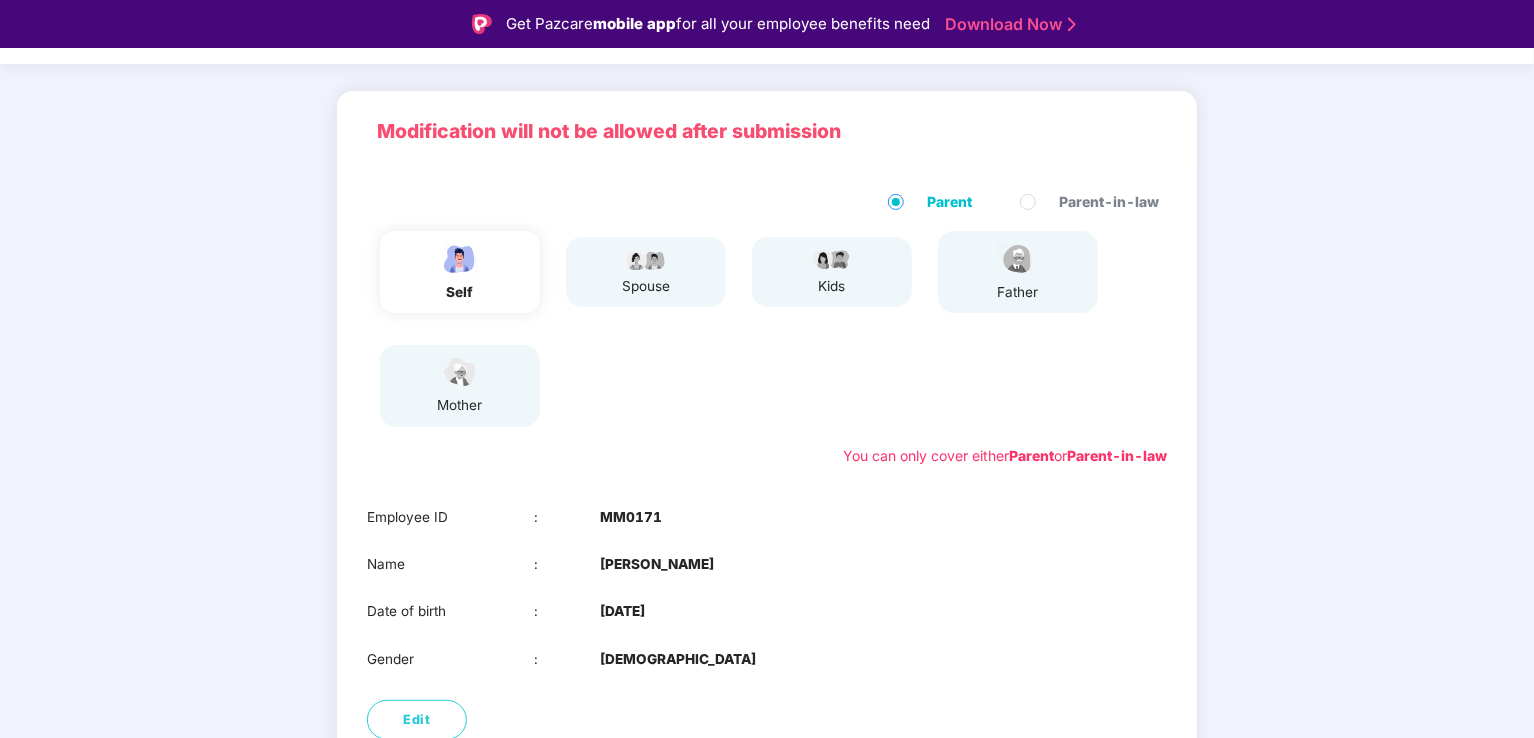 scroll, scrollTop: 226, scrollLeft: 0, axis: vertical 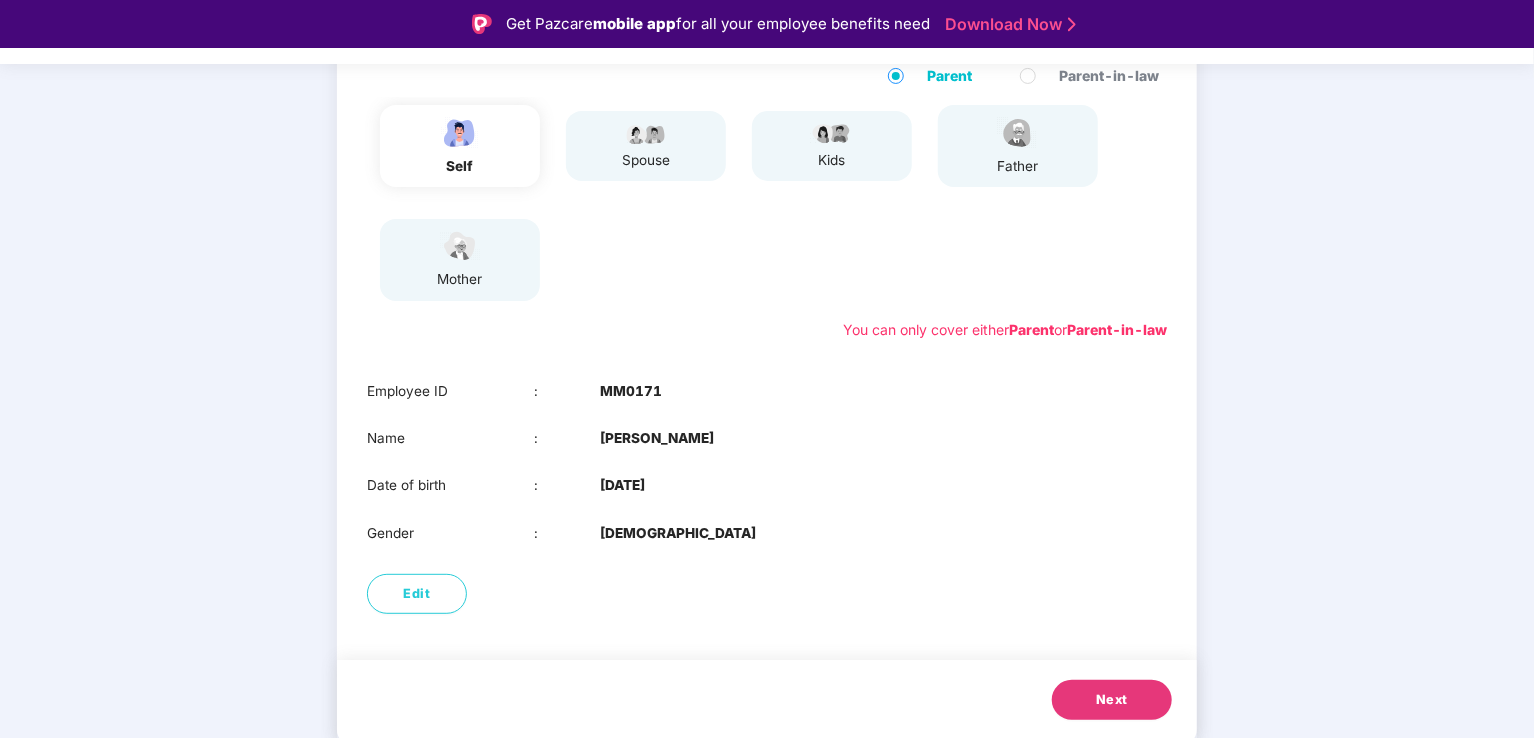 click on "Next" at bounding box center (1112, 700) 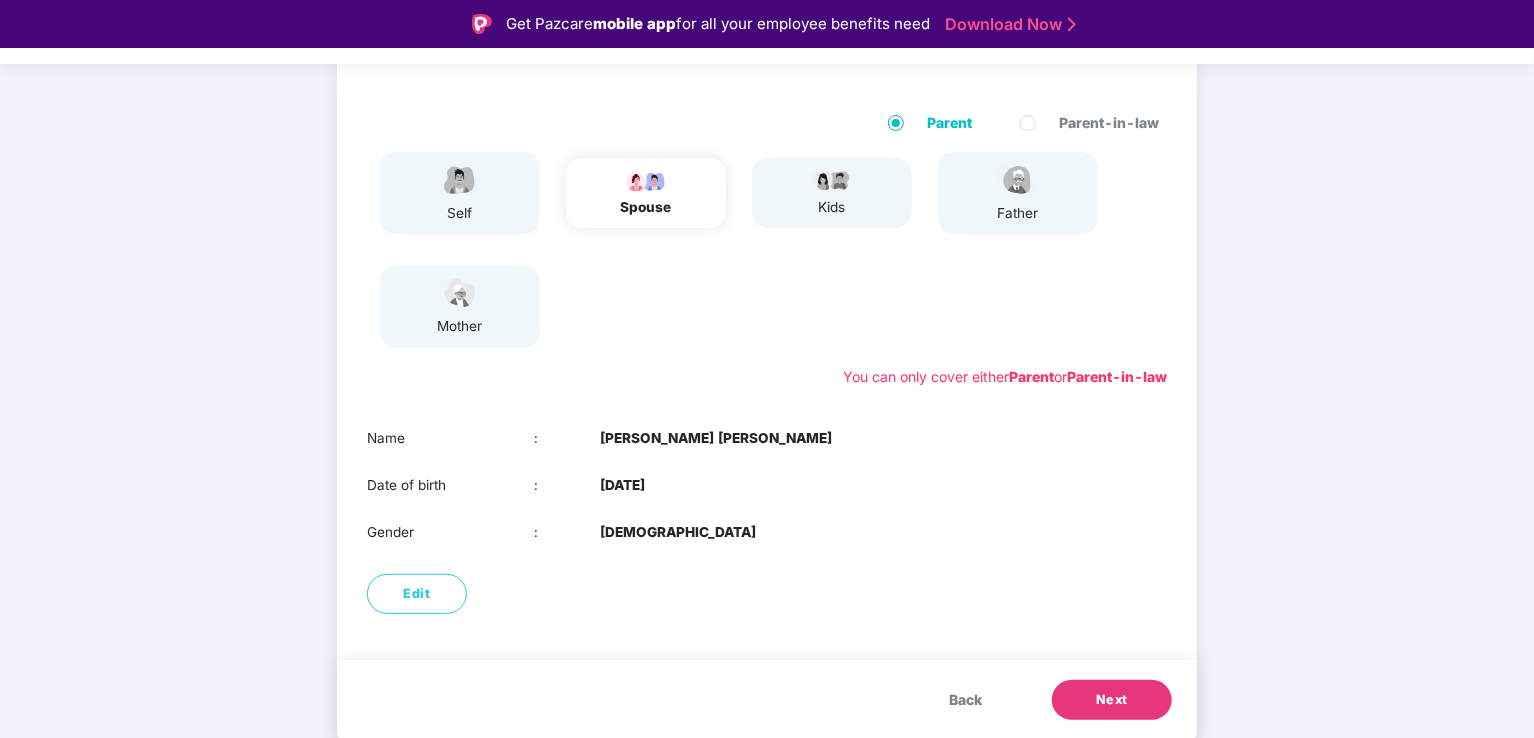 scroll, scrollTop: 48, scrollLeft: 0, axis: vertical 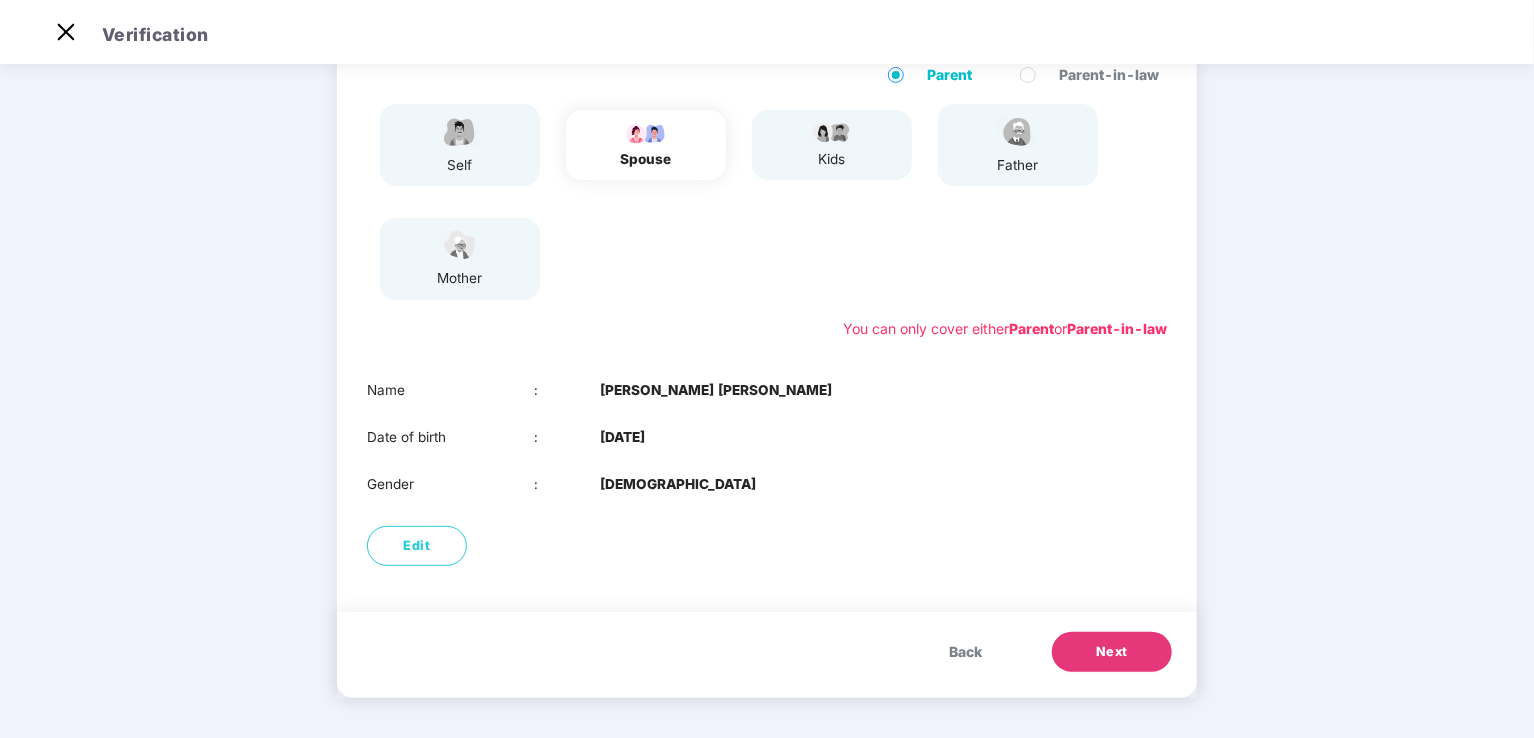 click on "Back Next" at bounding box center (767, 655) 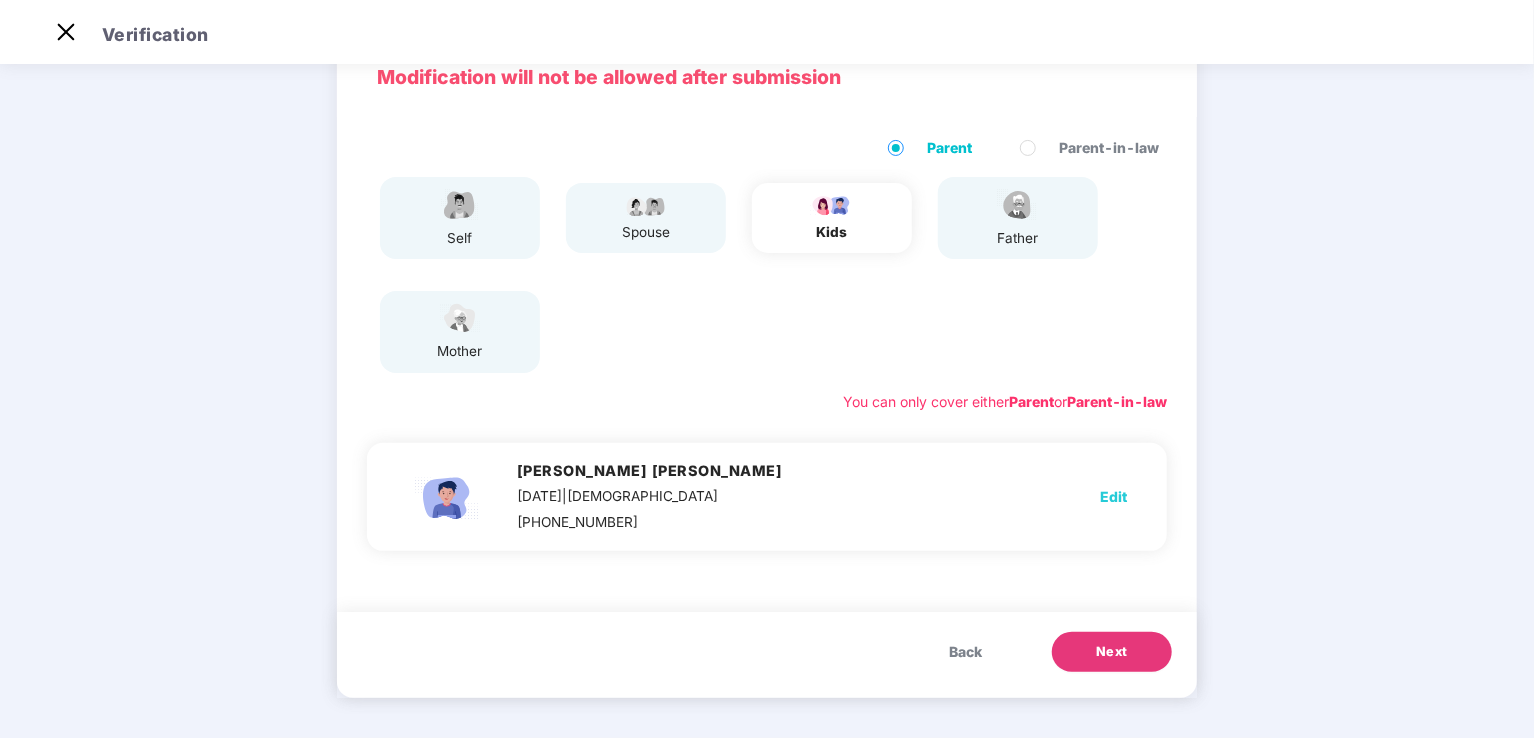 click on "Next" at bounding box center [1112, 652] 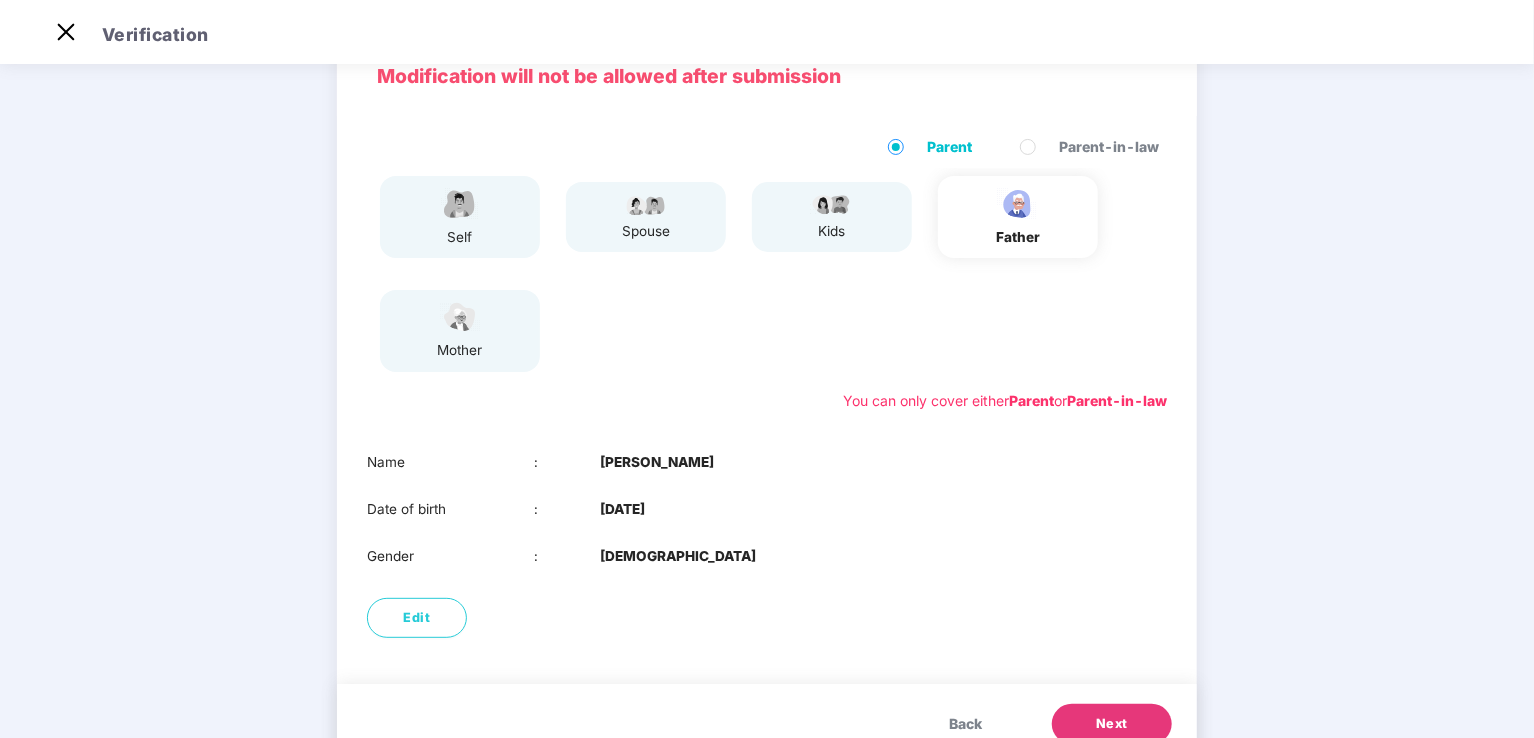 scroll, scrollTop: 179, scrollLeft: 0, axis: vertical 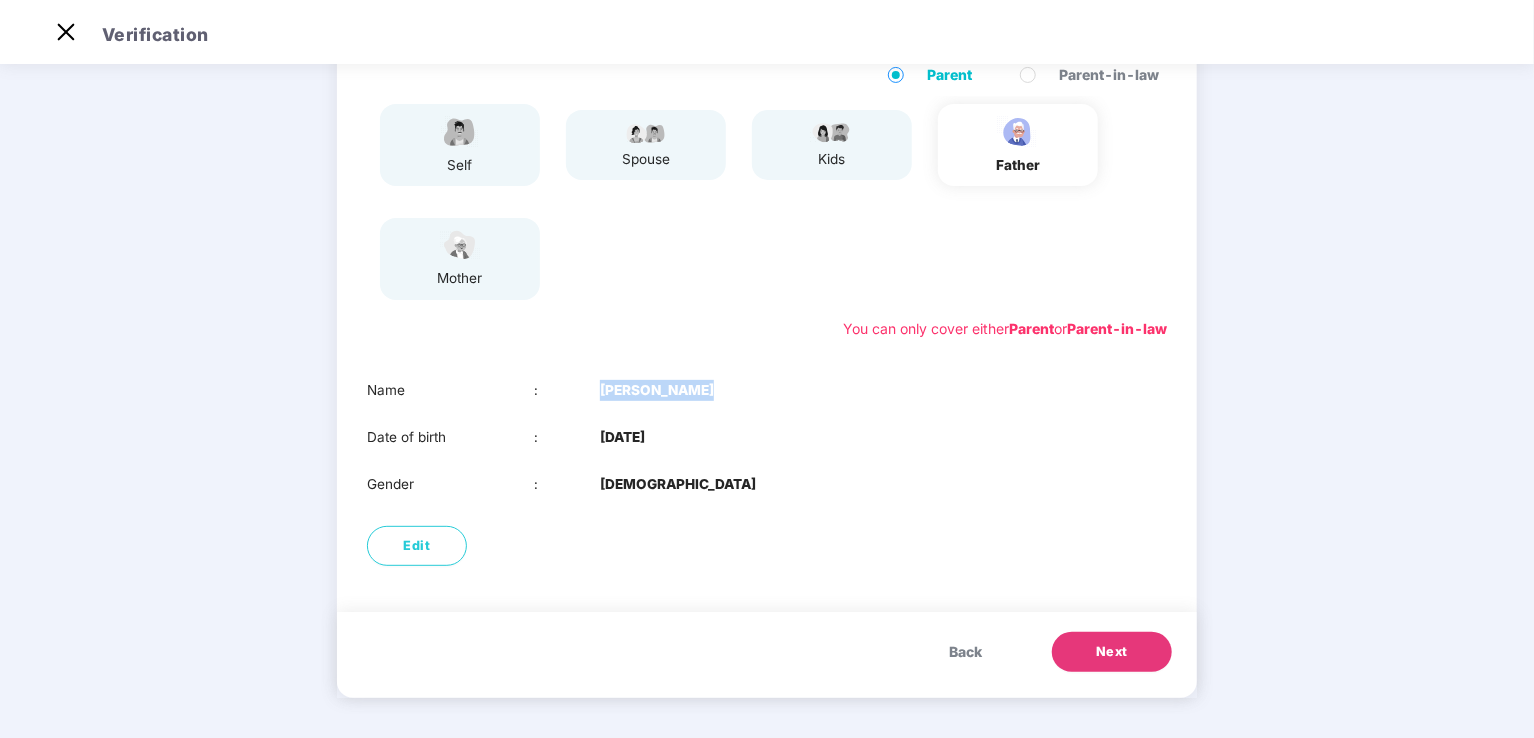 drag, startPoint x: 611, startPoint y: 388, endPoint x: 736, endPoint y: 369, distance: 126.43575 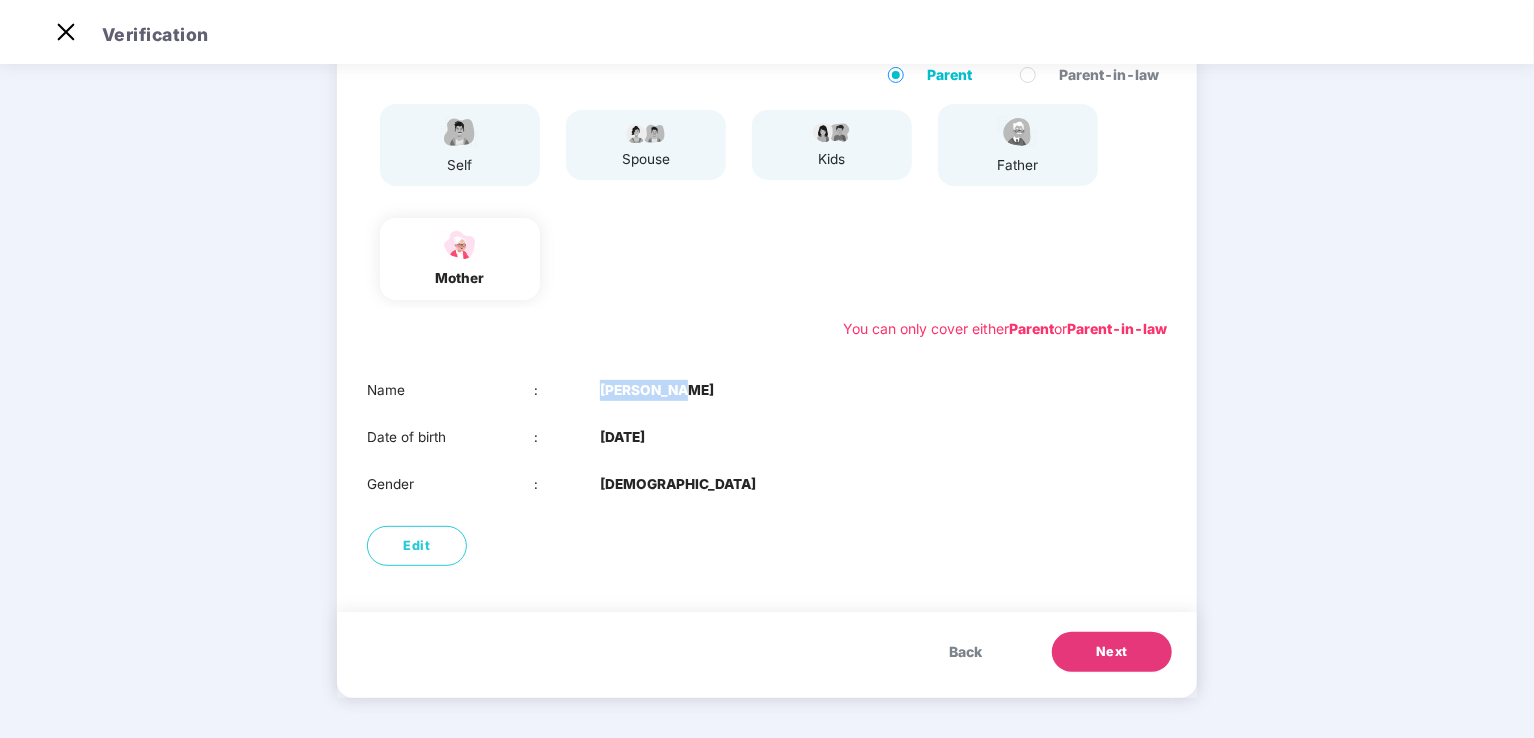 drag, startPoint x: 600, startPoint y: 389, endPoint x: 832, endPoint y: 401, distance: 232.31013 